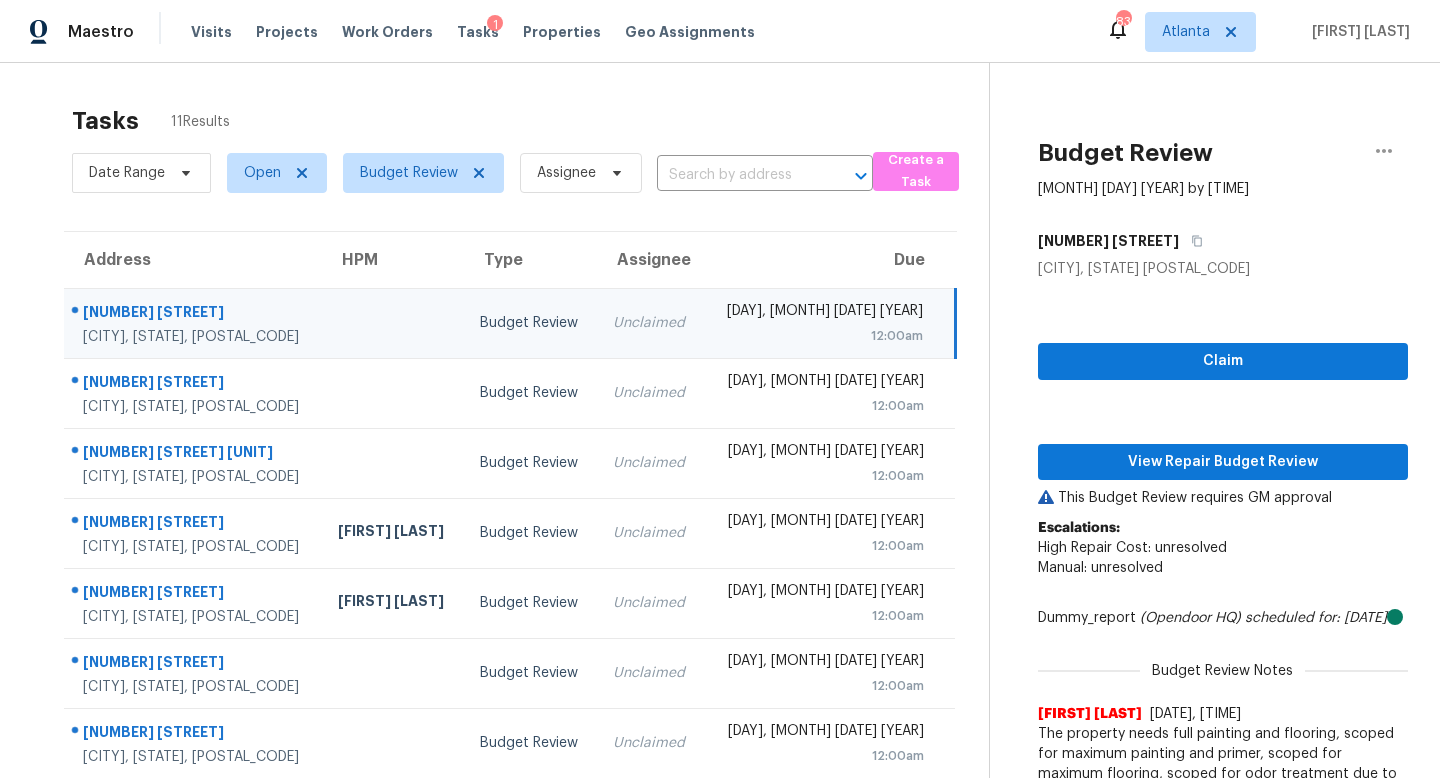 scroll, scrollTop: 0, scrollLeft: 0, axis: both 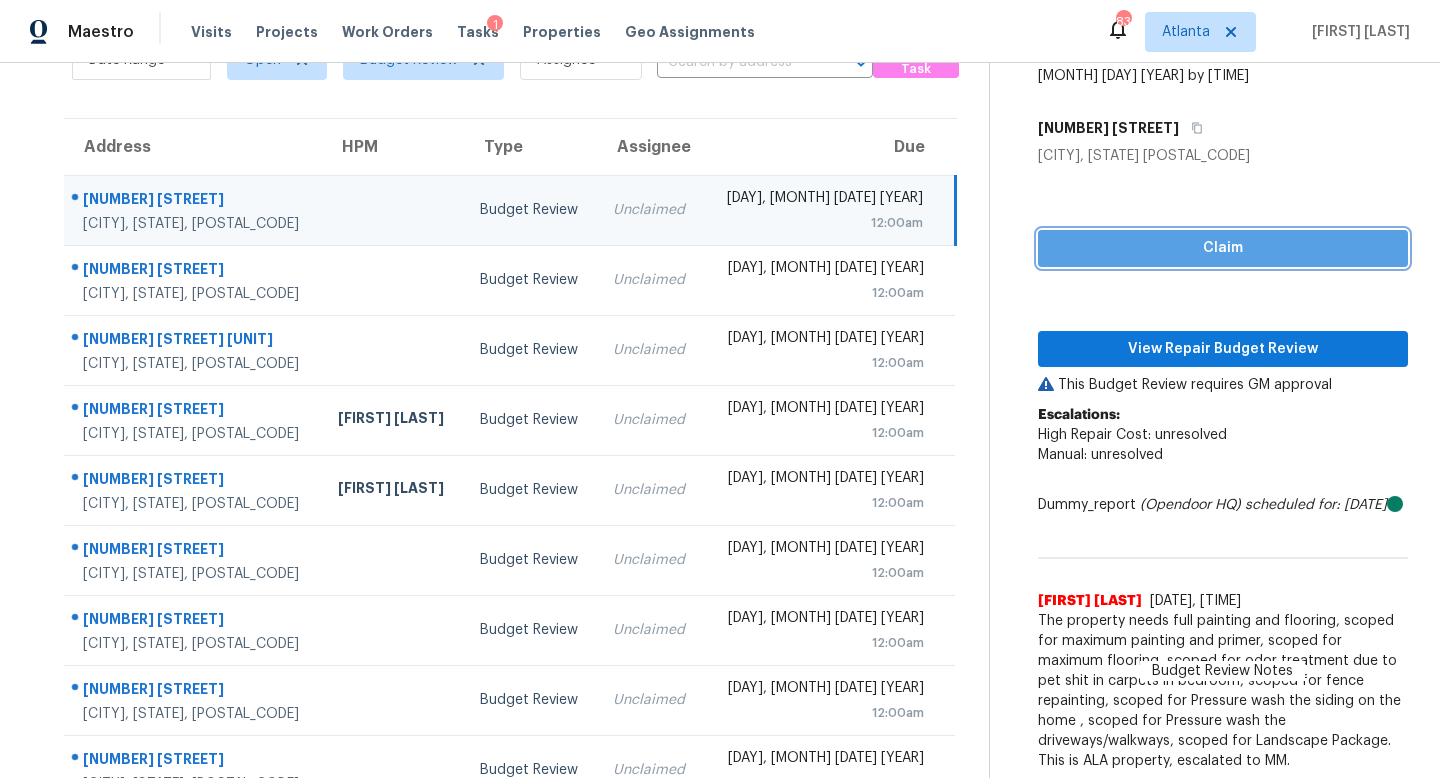click on "Claim" at bounding box center (1223, 248) 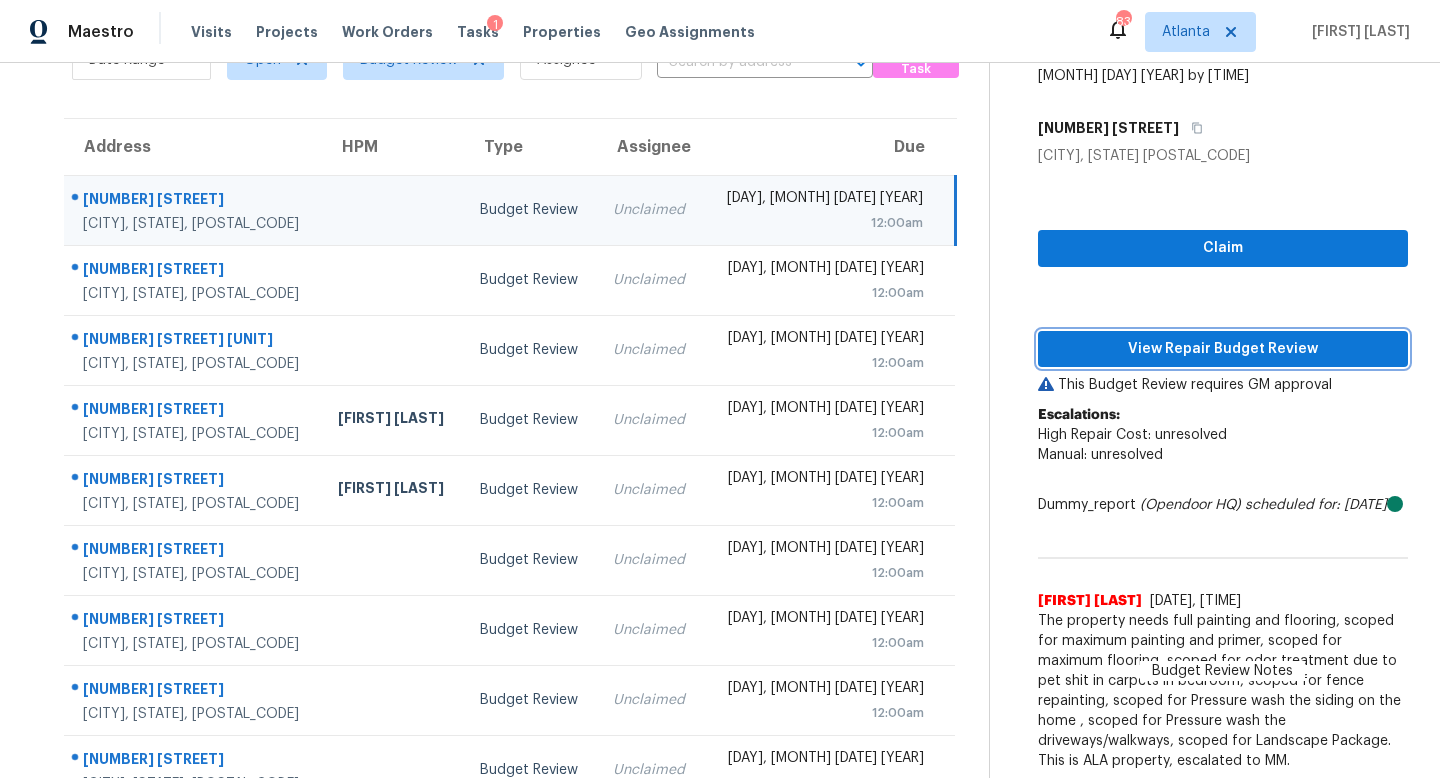 click on "View Repair Budget Review" at bounding box center (1223, 349) 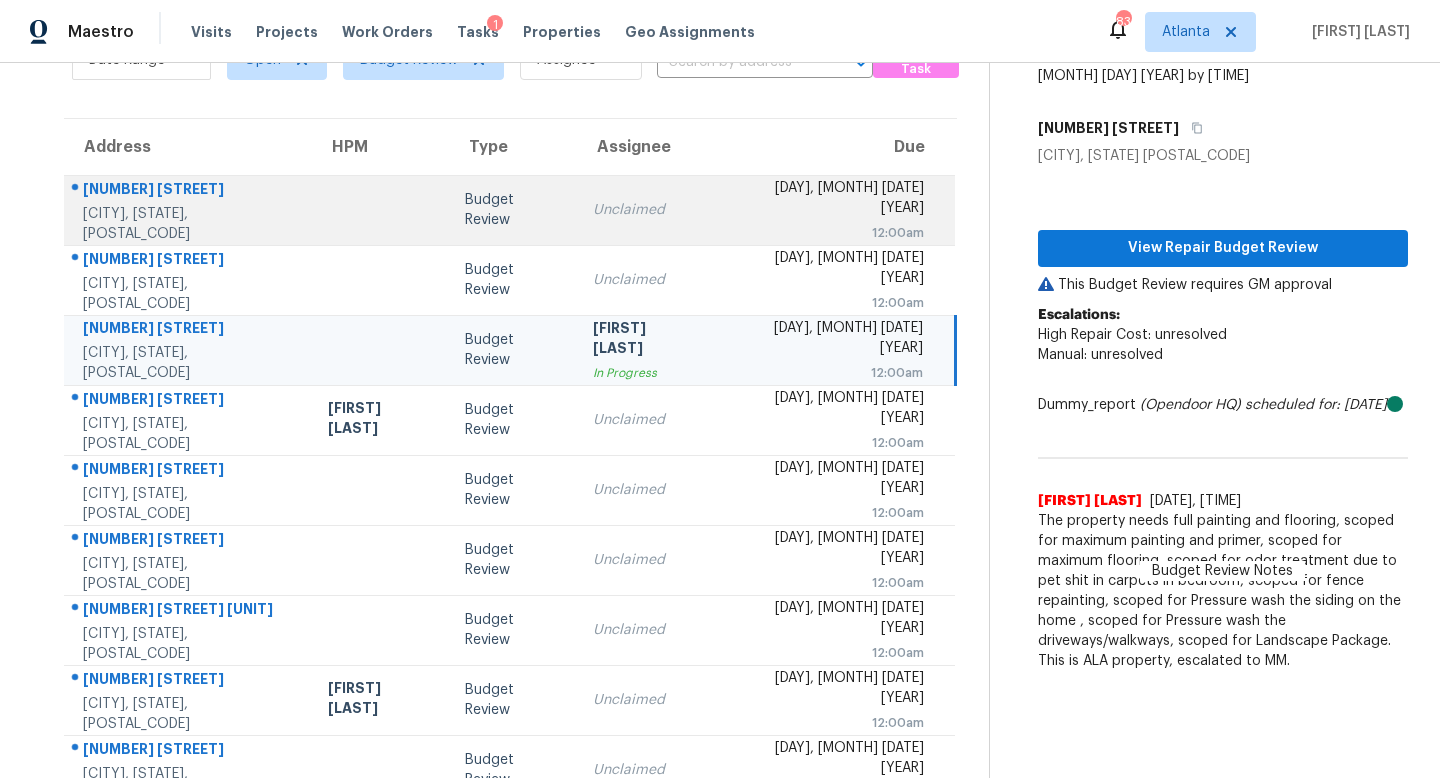 click on "Budget Review" at bounding box center [513, 210] 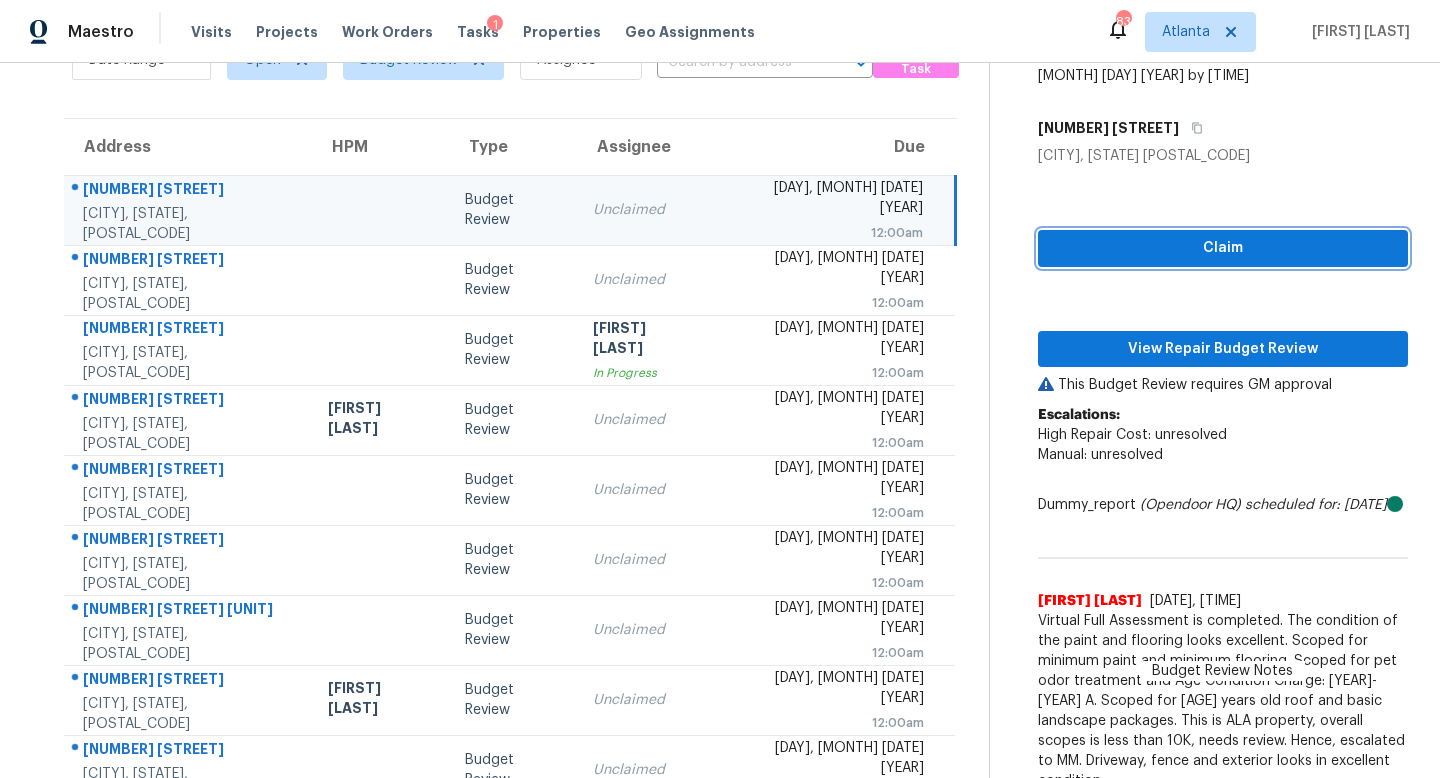 click on "Claim" at bounding box center [1223, 248] 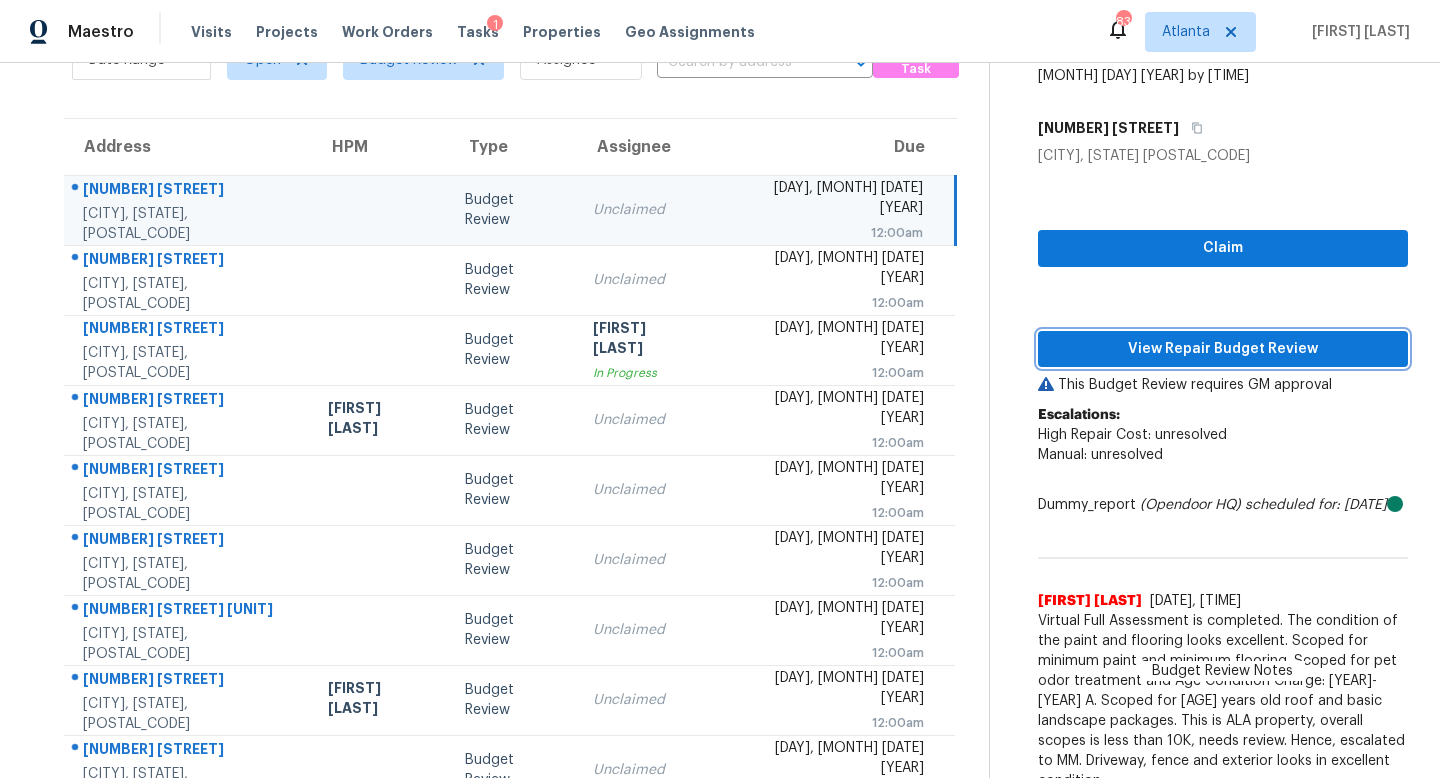 click on "View Repair Budget Review" at bounding box center [1223, 349] 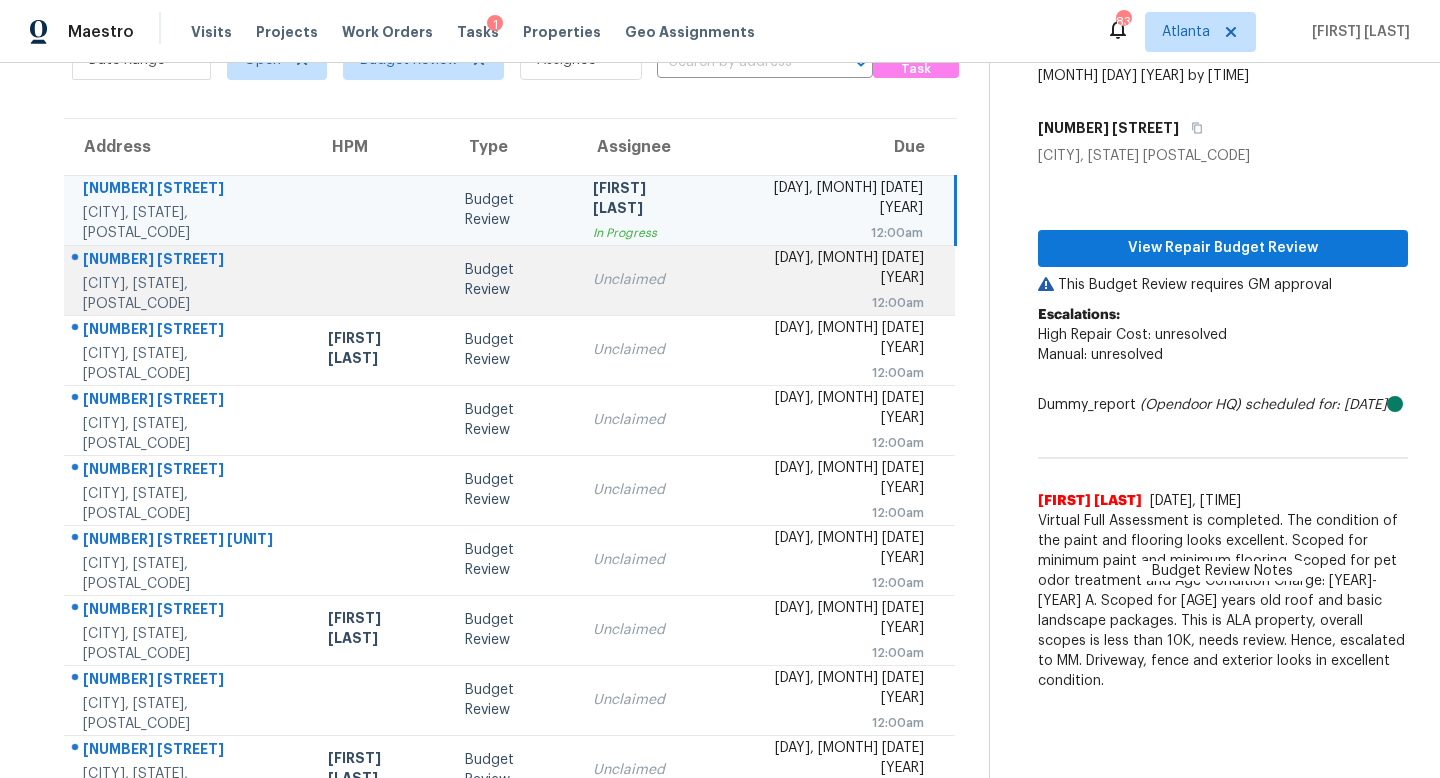click on "Unclaimed" at bounding box center (645, 280) 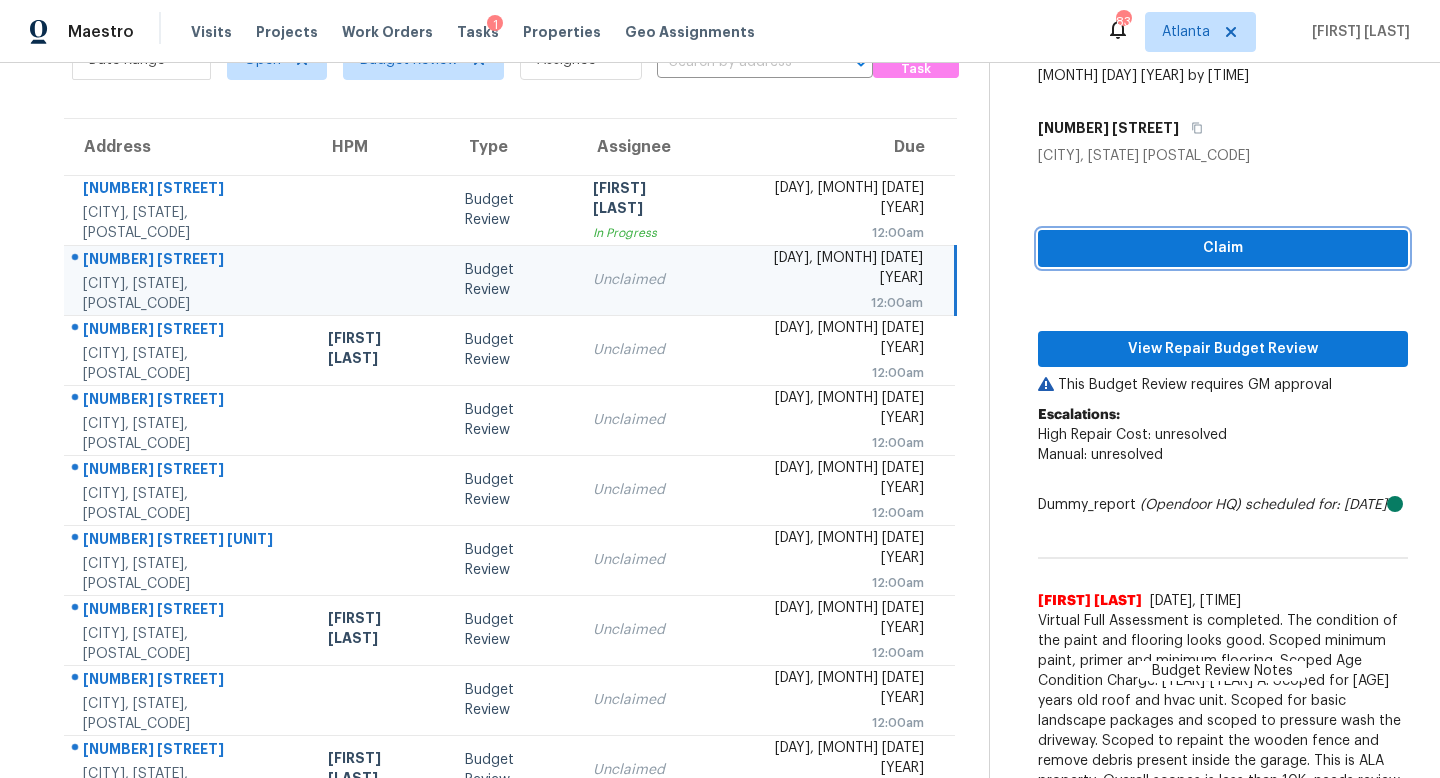 click on "Claim" at bounding box center [1223, 248] 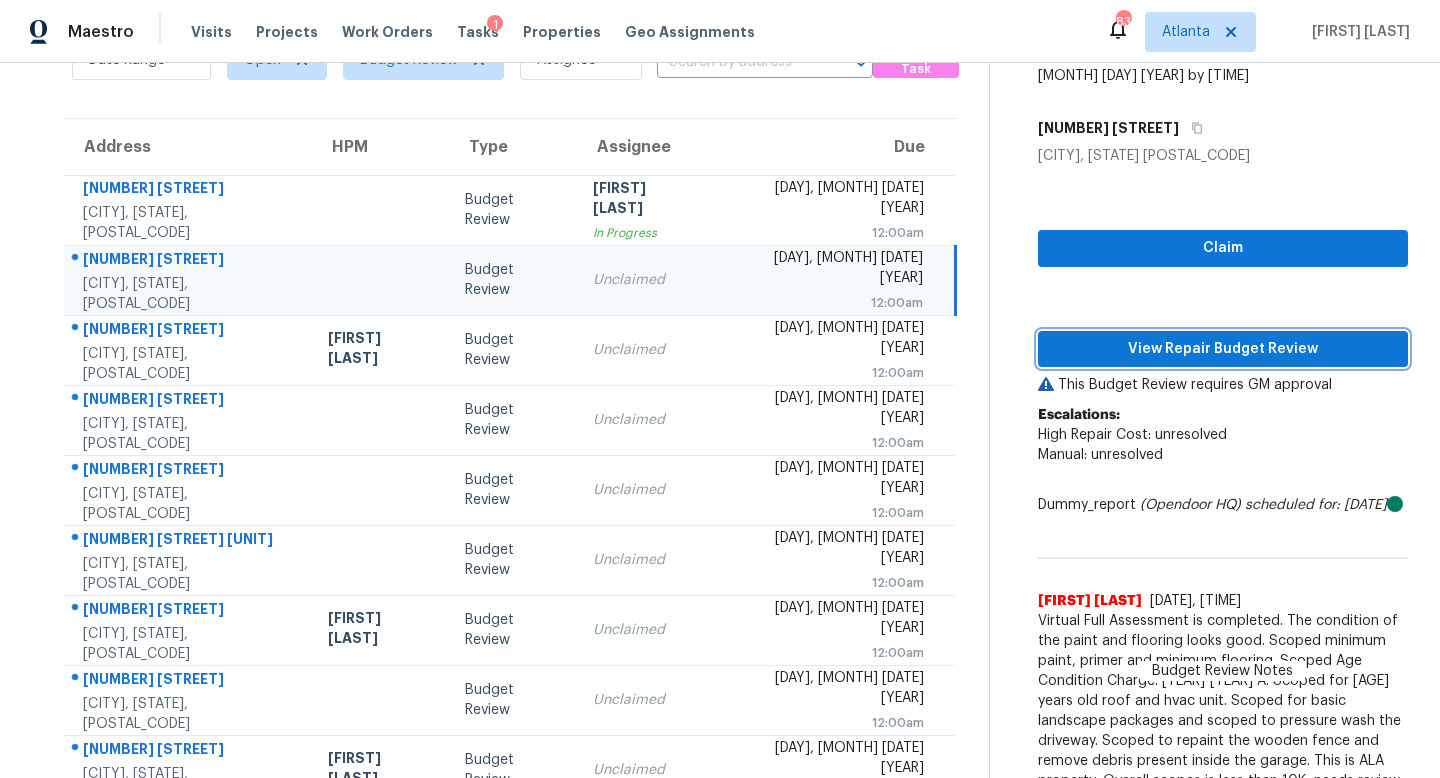 click on "View Repair Budget Review" at bounding box center (1223, 349) 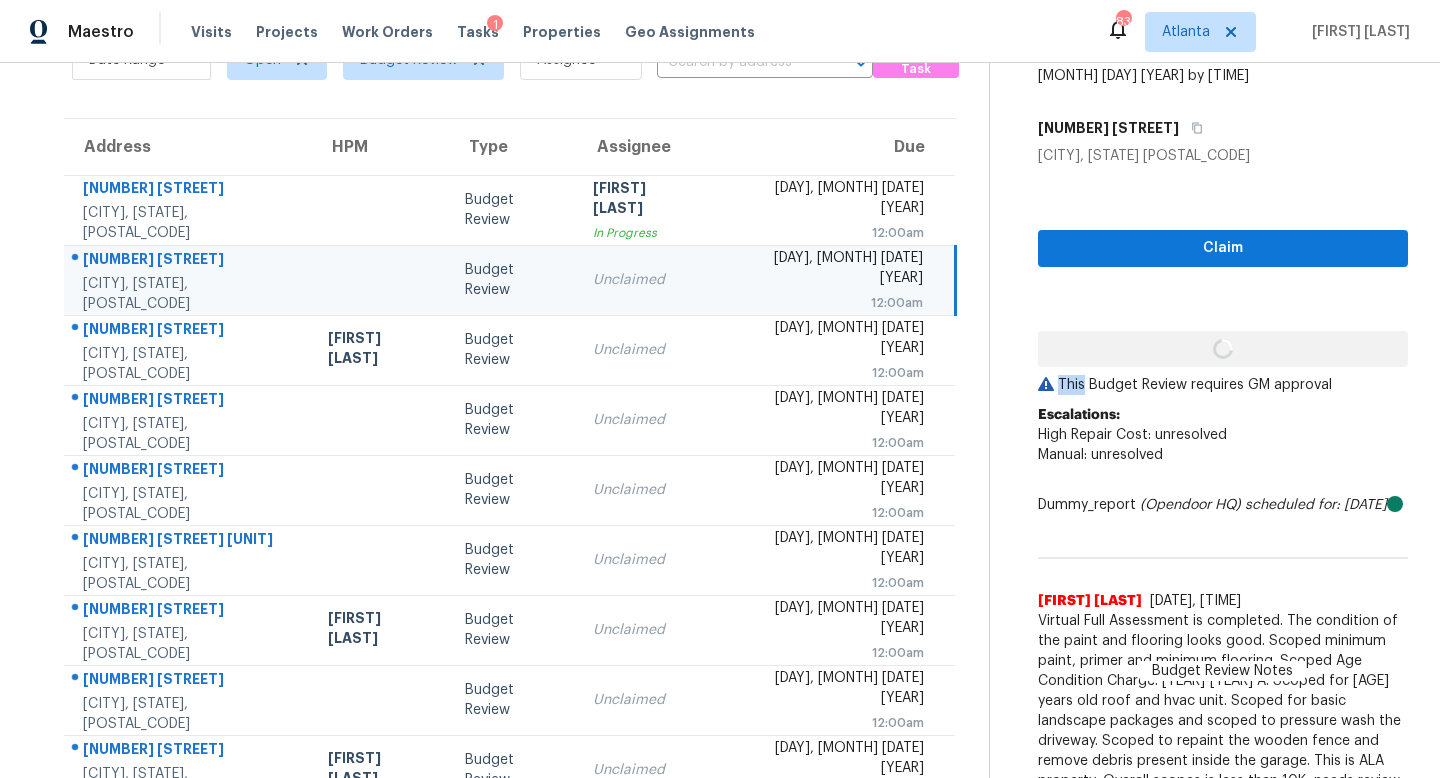 click on "Claim This Budget Review requires GM approval Escalations:  High Repair Cost: unresolved Manual: unresolved Dummy_report   (Opendoor HQ)    scheduled for: [DATE]  Budget Review Notes [FIRST] [LAST] [DATE], [TIME] Virtual Full Assessment is completed. The condition of the paint and flooring looks good.  Scoped minimum paint, primer and minimum flooring. Scoped Age Condition Charge: [YEAR]-[YEAR] A. Scoped for [AGE] years old roof and hvac unit. Scoped for basic landscape packages and scoped to pressure wash the driveway. Scoped to repaint the wooden fence and remove debris present inside the garage. This is ALA property, Overall scopes is less than 10K, needs review. Hence, escalated to MM." at bounding box center [1223, 493] 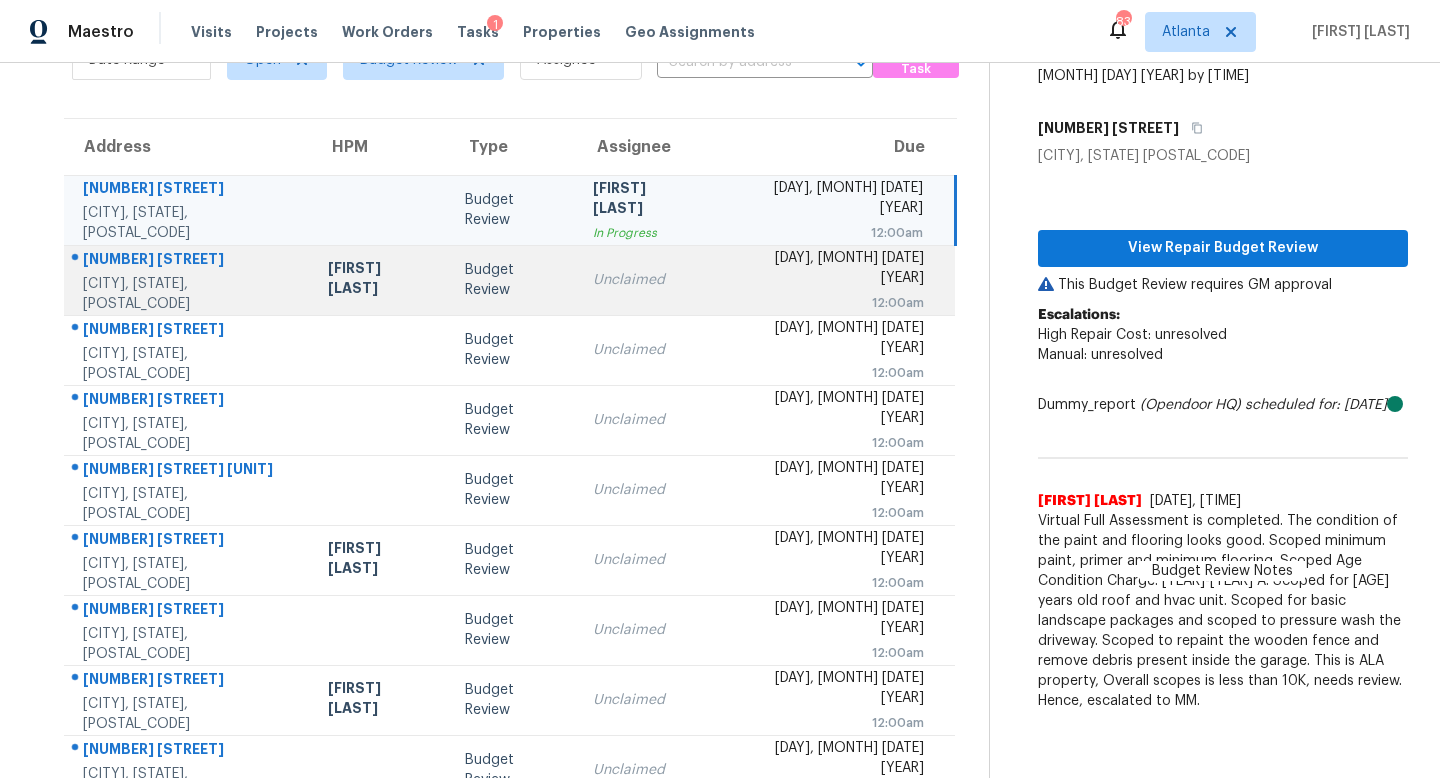 click on "Unclaimed" at bounding box center [645, 280] 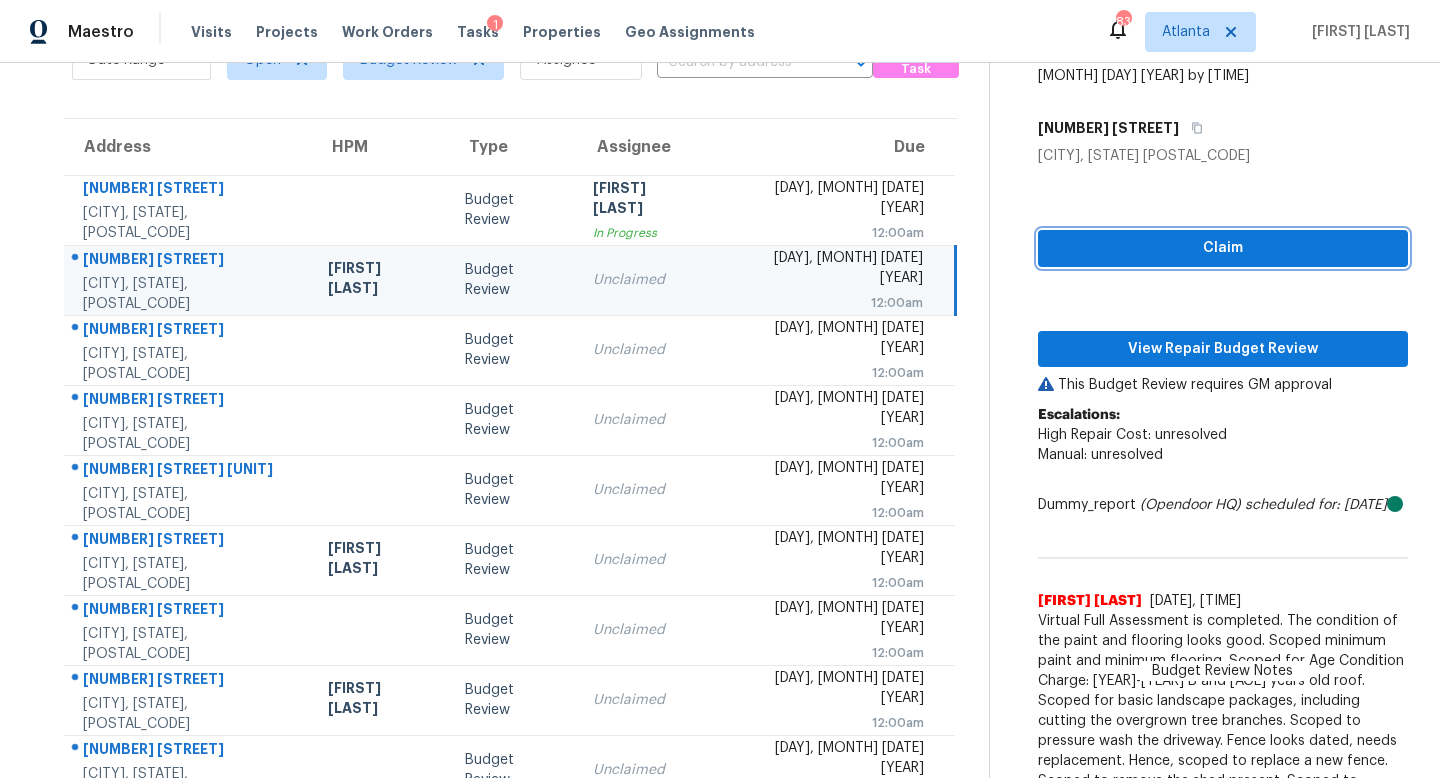 click on "Claim" at bounding box center [1223, 248] 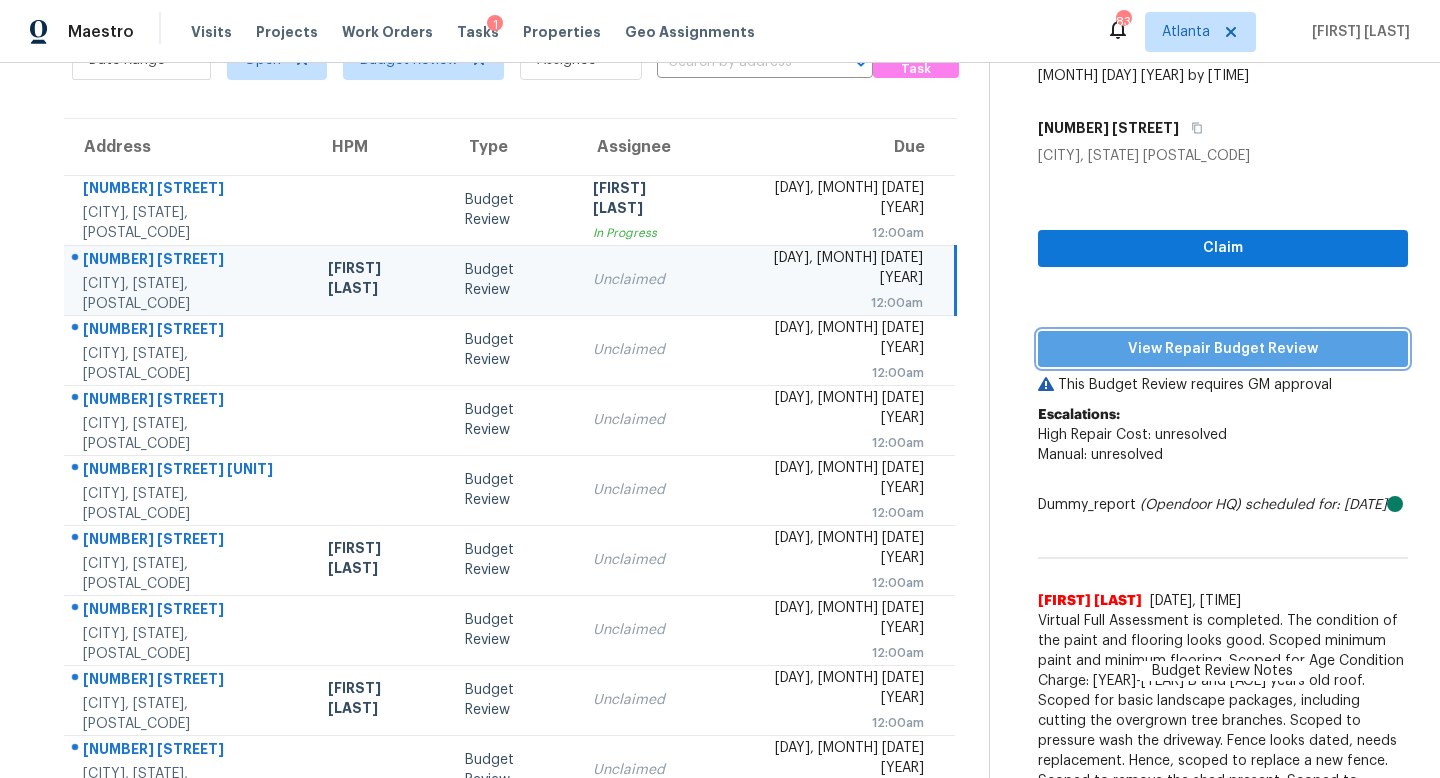 click on "View Repair Budget Review" at bounding box center [1223, 349] 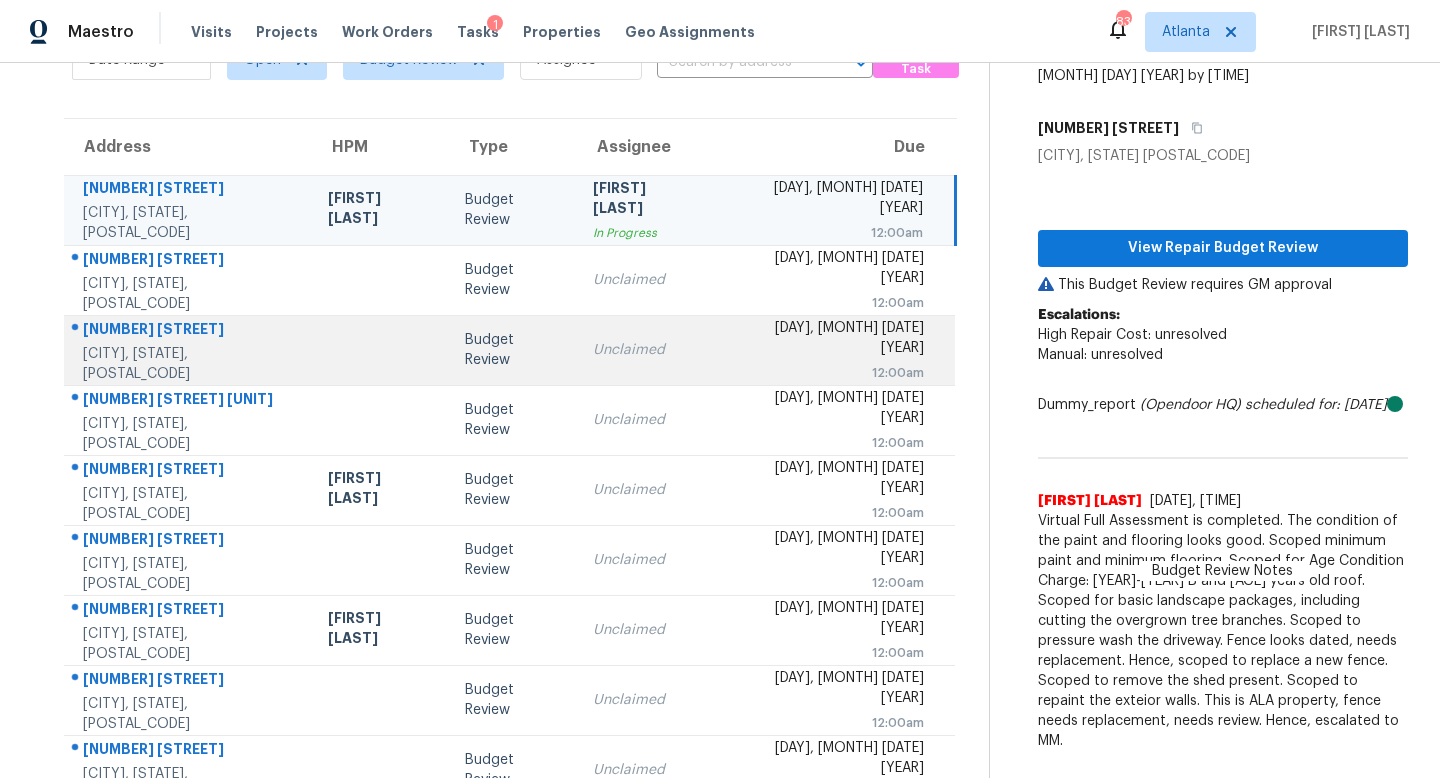 click on "Budget Review" at bounding box center (513, 350) 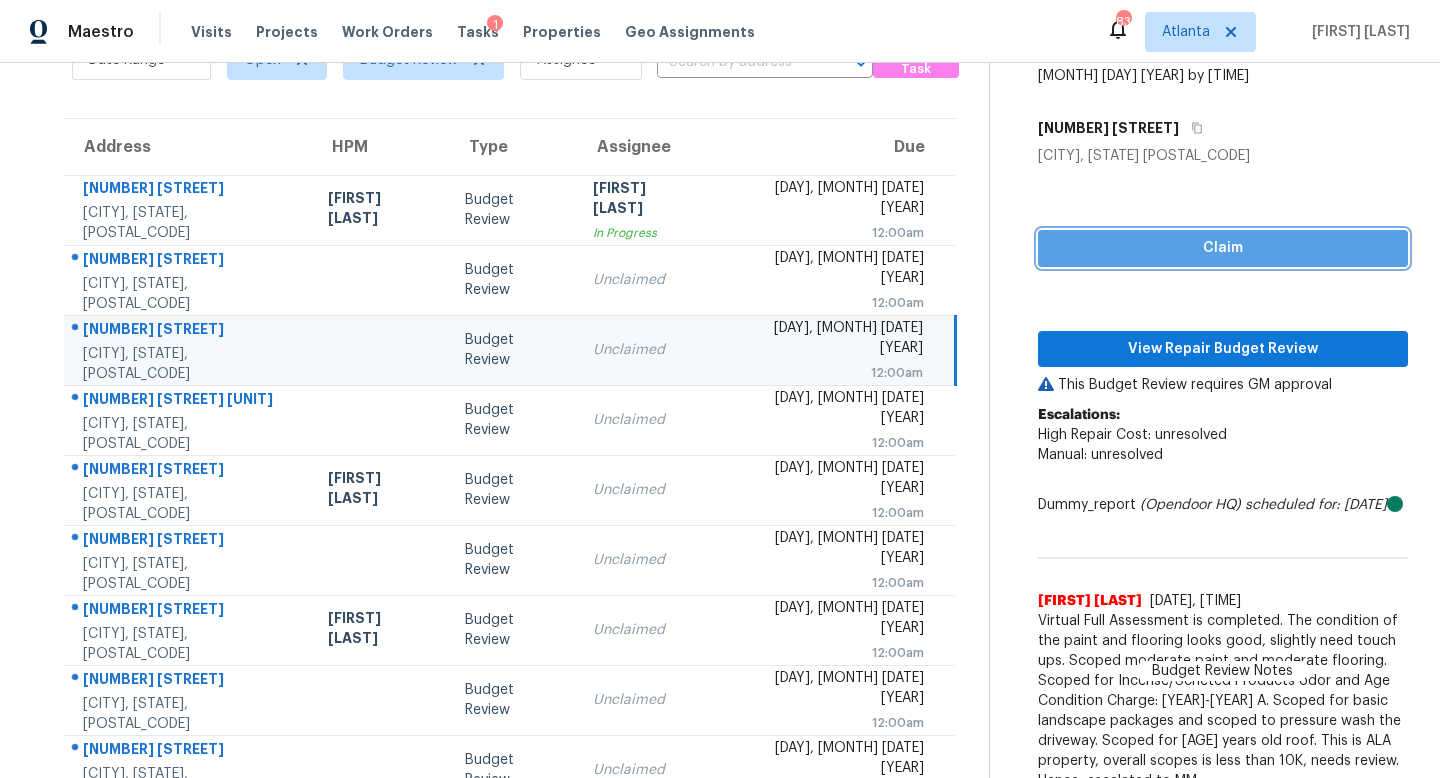 click on "Claim" at bounding box center (1223, 248) 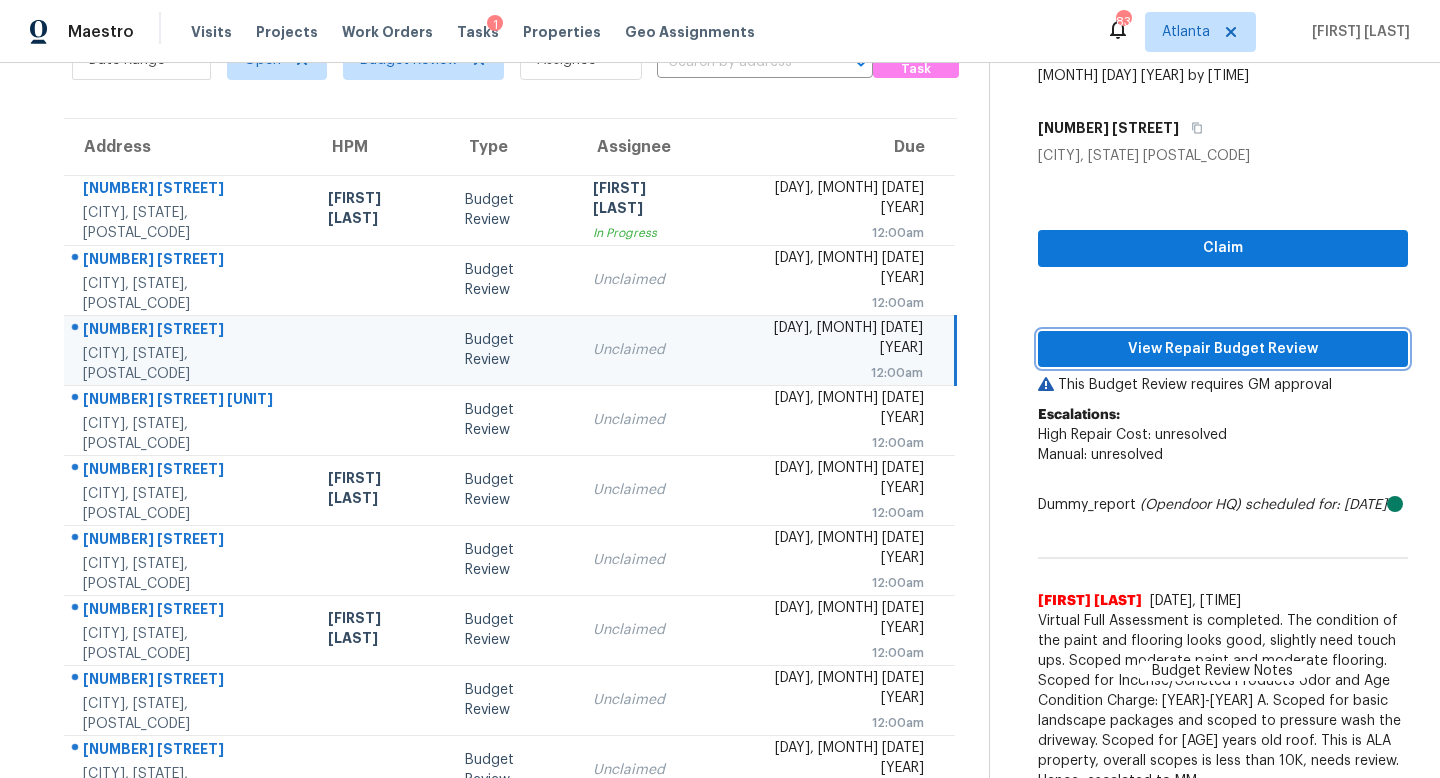 click on "View Repair Budget Review" at bounding box center [1223, 349] 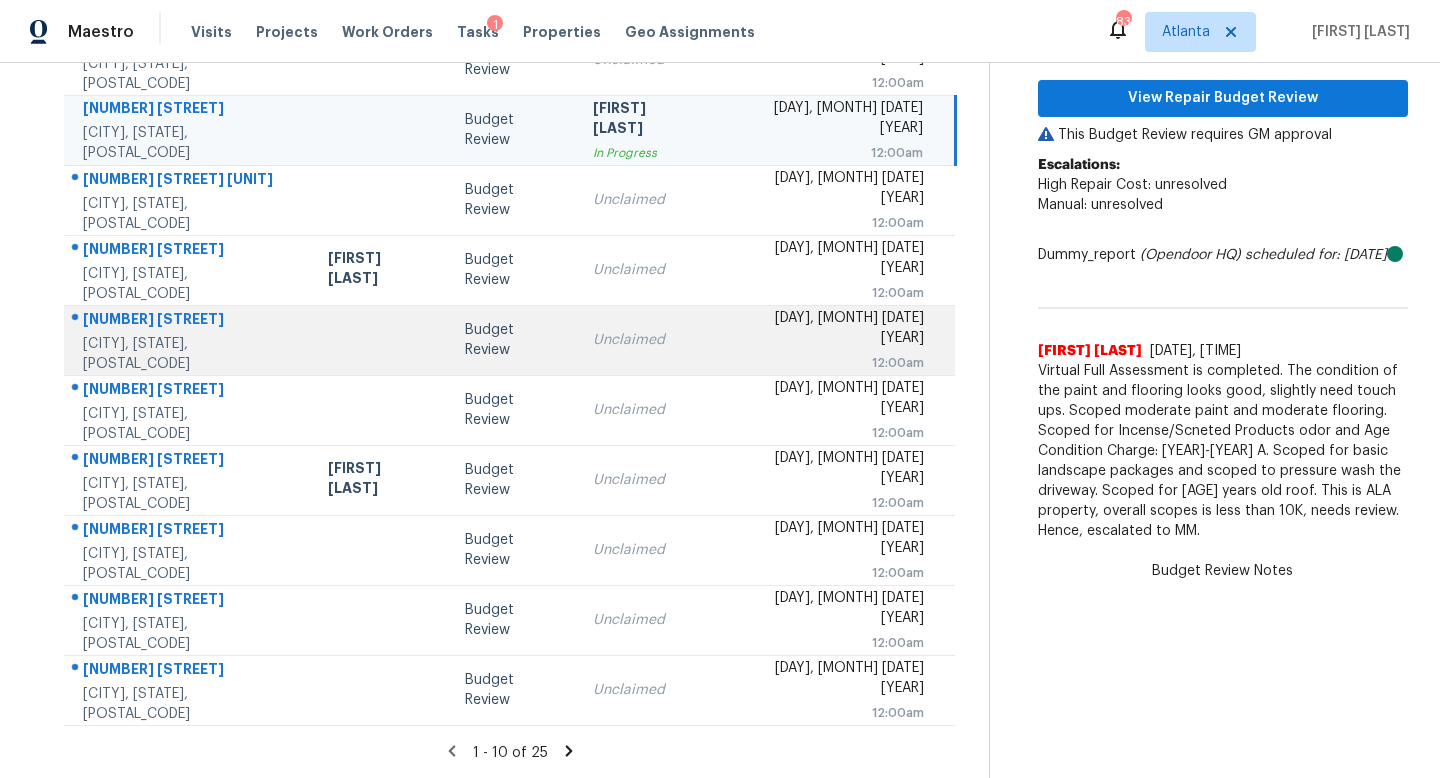 scroll, scrollTop: 0, scrollLeft: 0, axis: both 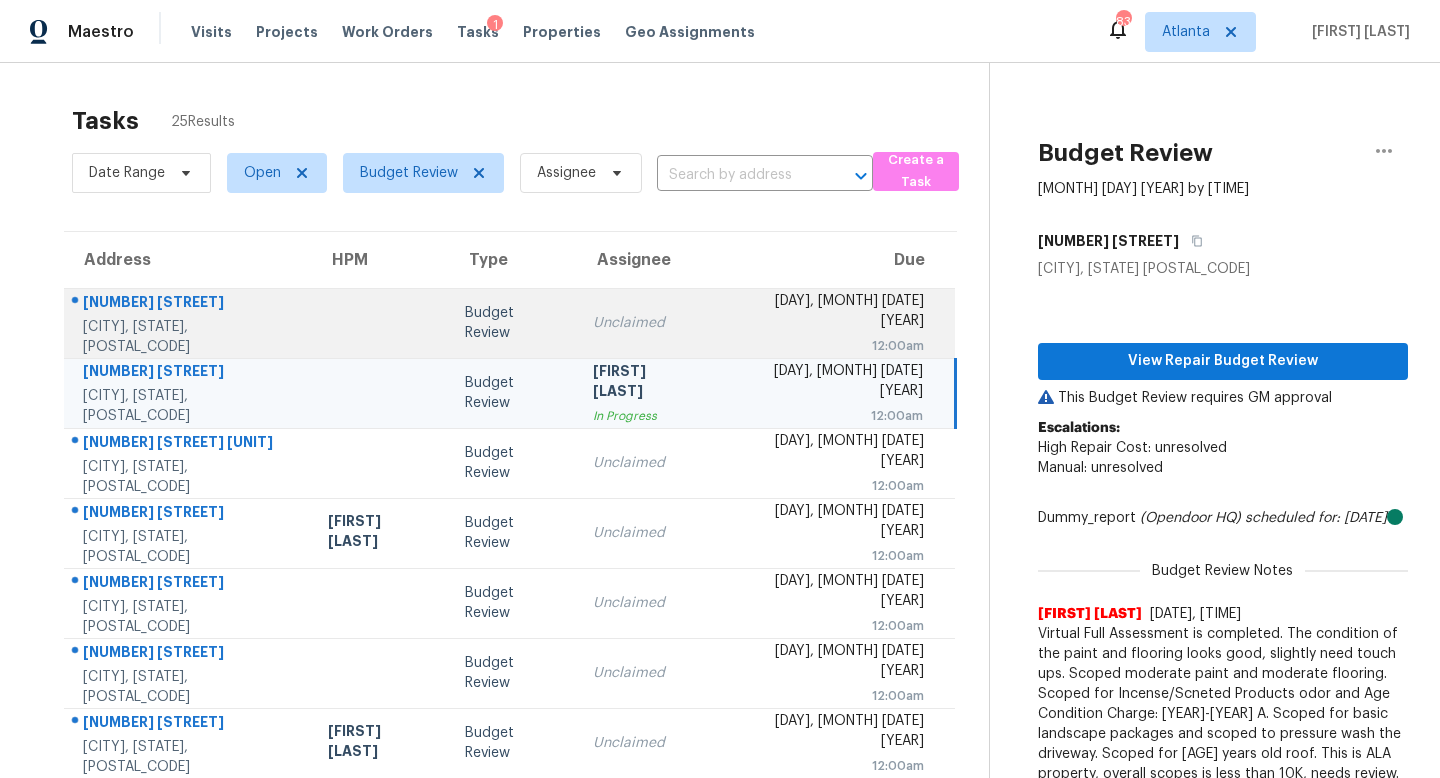 click on "Unclaimed" at bounding box center (645, 323) 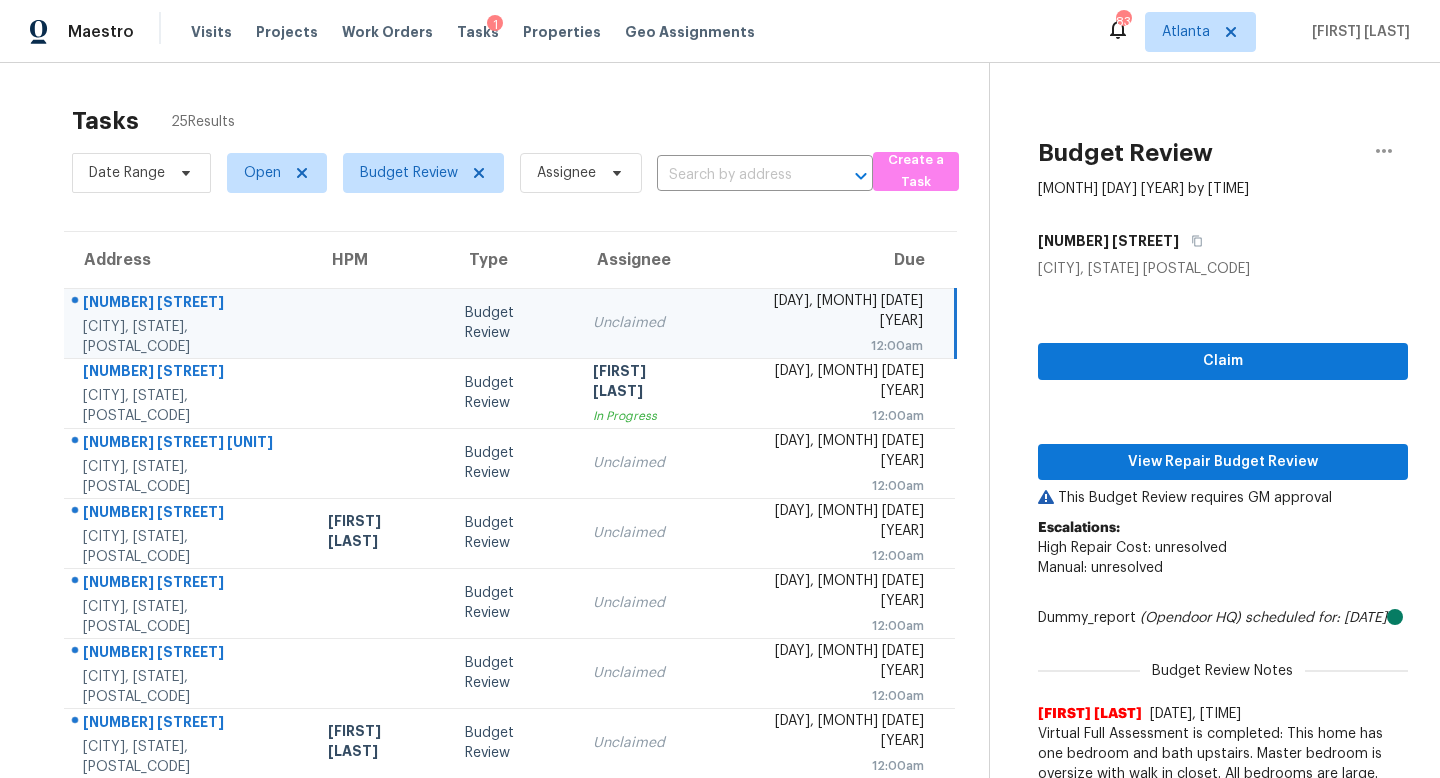 click on "Claim View Repair Budget Review This Budget Review requires GM approval Escalations:  High Repair Cost: unresolved Manual: unresolved Dummy_report   (Opendoor HQ)    scheduled for: [DATE]  Budget Review Notes [FIRST] [LAST] [DATE], [TIME] Virtual Full Assessment is completed: This home has one bedroom and bath upstairs. Master bedroom is oversize with walk in closet. All bedrooms are large. Carpet is like new. All floors and walls like new. All paint job like new. Yard landscaping maintained. The condition of the paint and flooring looks excellent. Scoped minimum painting and minimum flooring. Scoped for septic and Age Condition Charge: [YEAR]-[YEAR] A. Scoped for [AGE] years old roof. Scoped for basic landscape packages and remove shed present. This is ALA property, overall scopes is less than 10K, needs review. Hence, escalated to MM." at bounding box center [1223, 626] 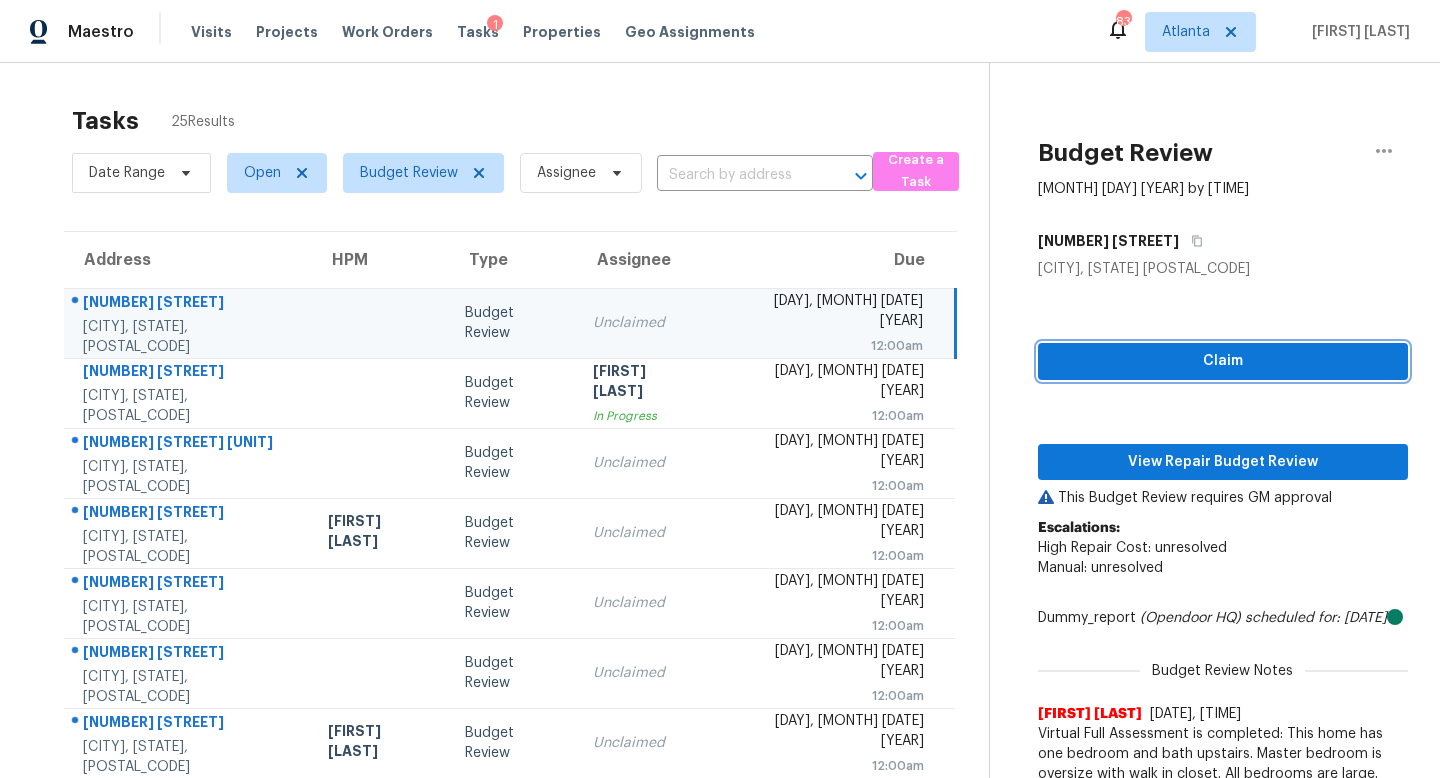 click on "Claim" at bounding box center [1223, 361] 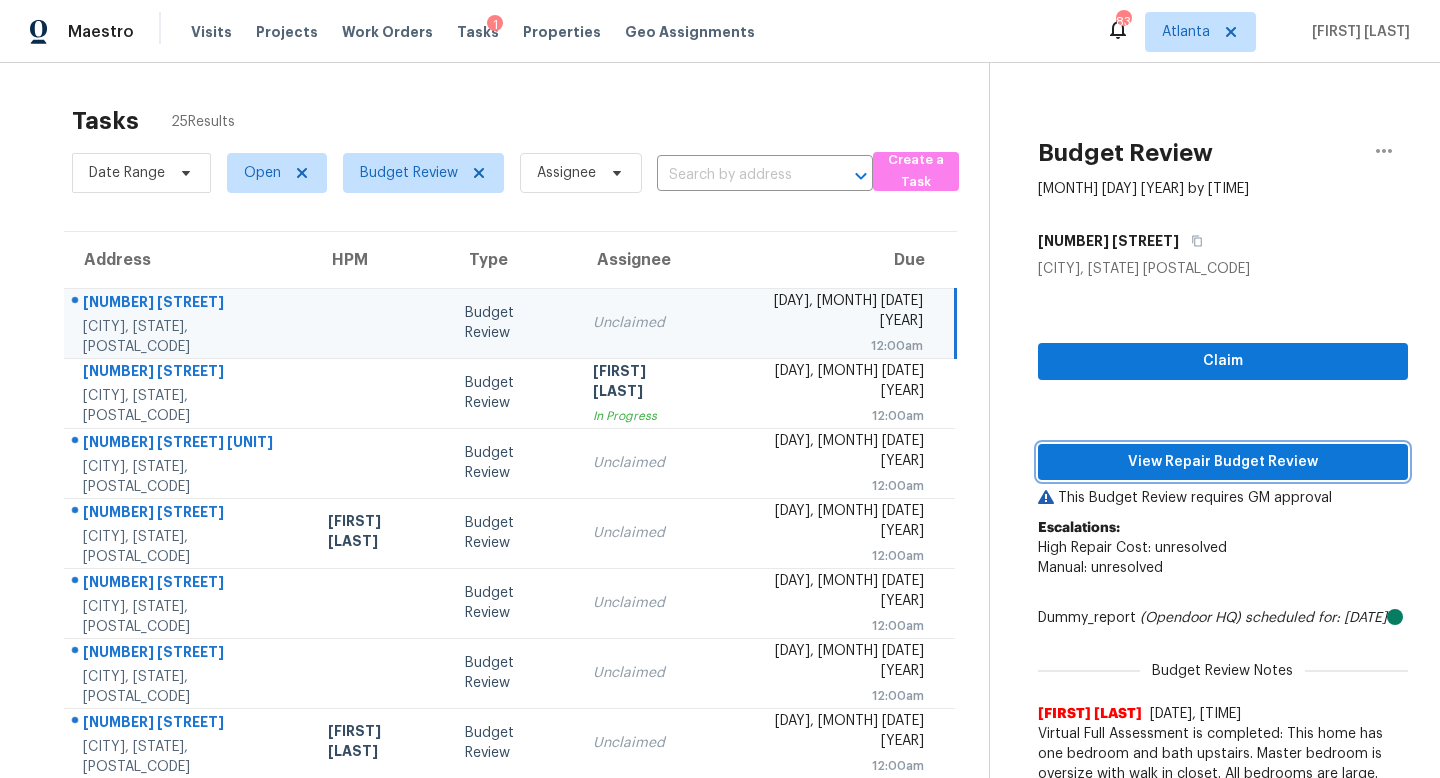 click on "View Repair Budget Review" at bounding box center [1223, 462] 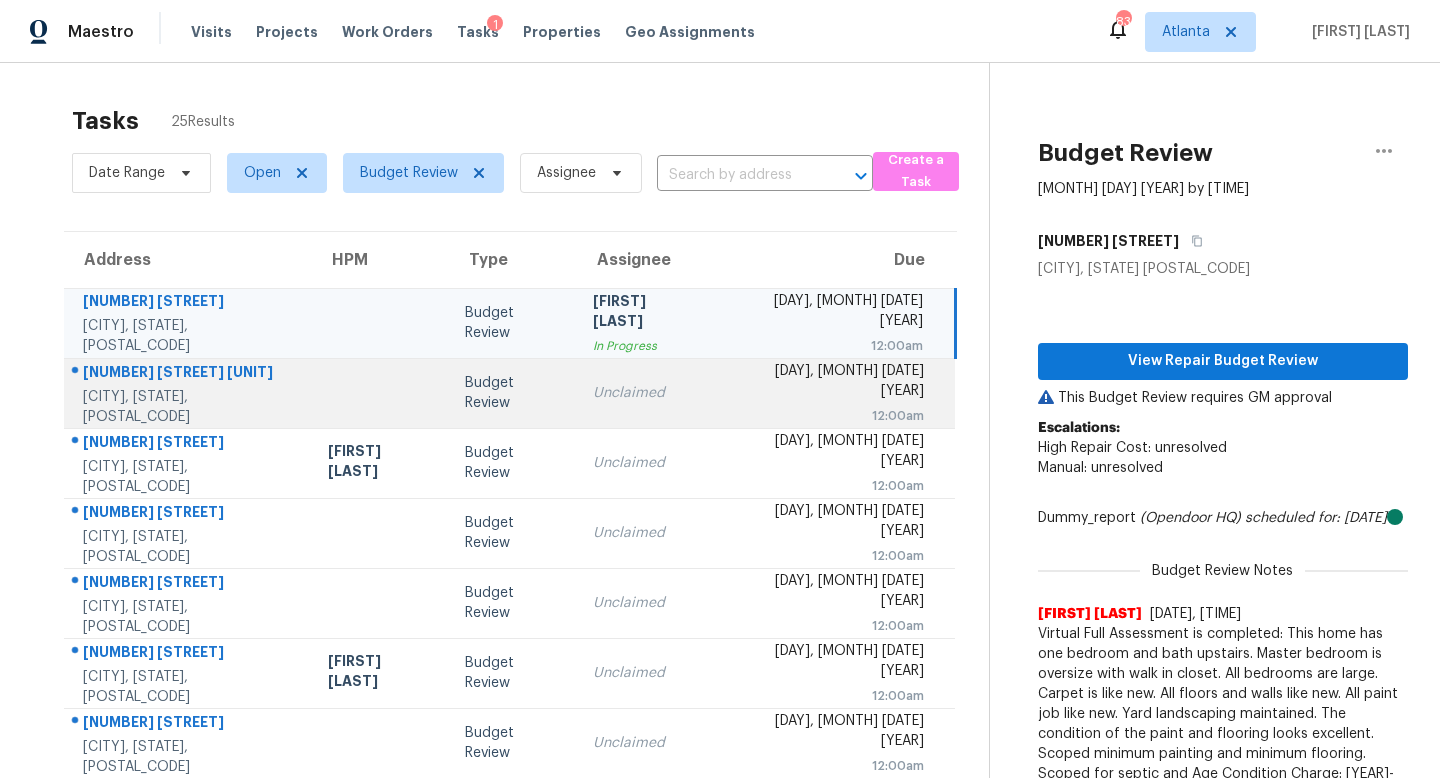click on "[DAY], [MONTH] [DATE] [YEAR]" at bounding box center [827, 383] 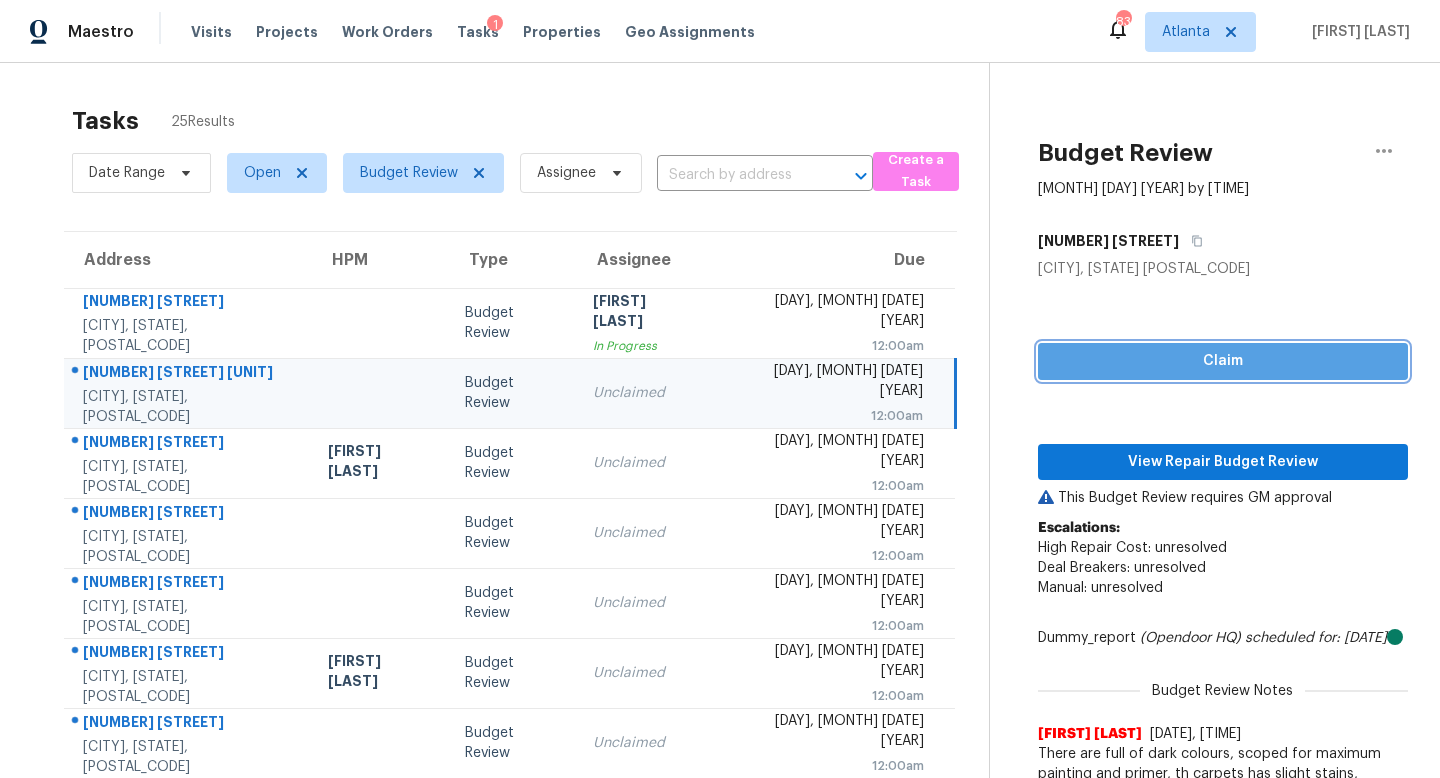 click on "Claim" at bounding box center (1223, 361) 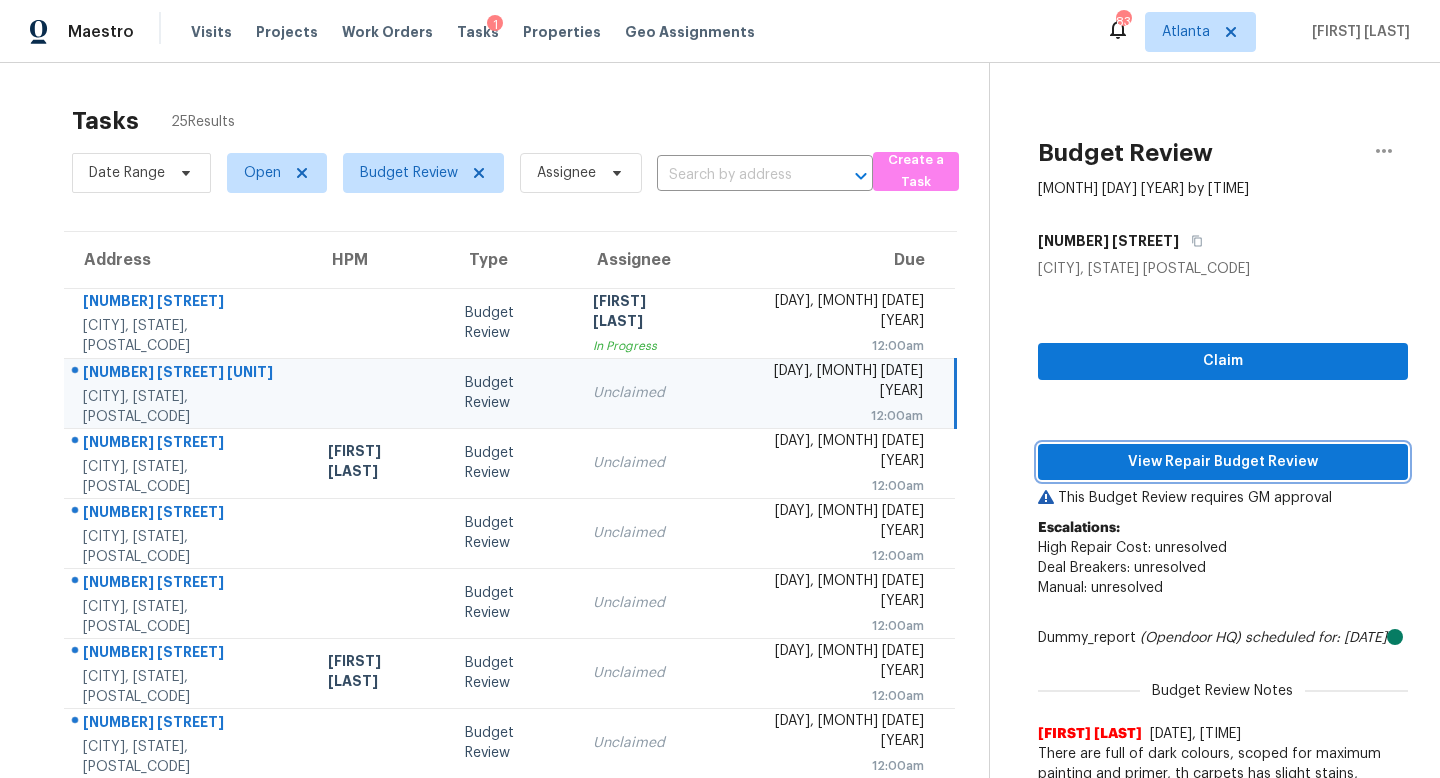 click on "View Repair Budget Review" at bounding box center [1223, 462] 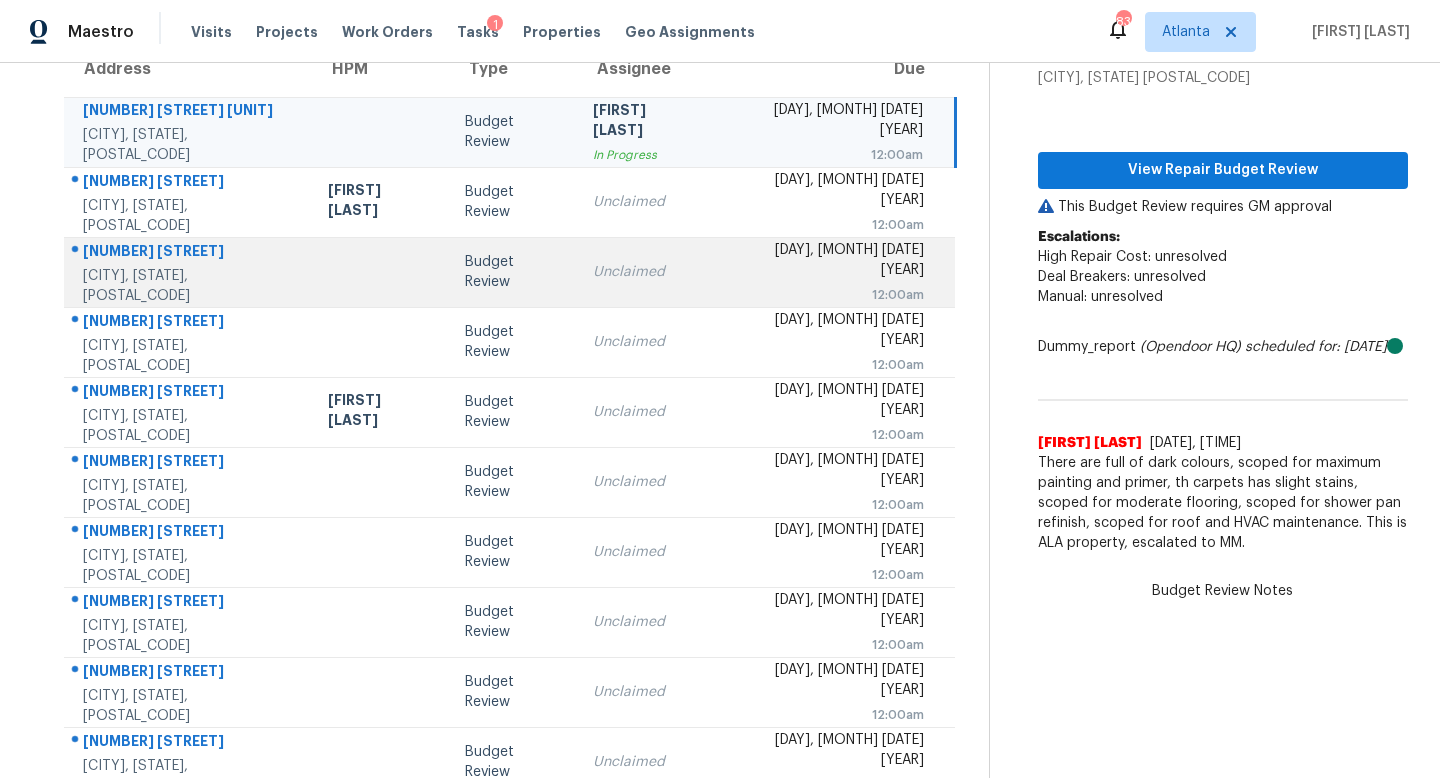 scroll, scrollTop: 190, scrollLeft: 0, axis: vertical 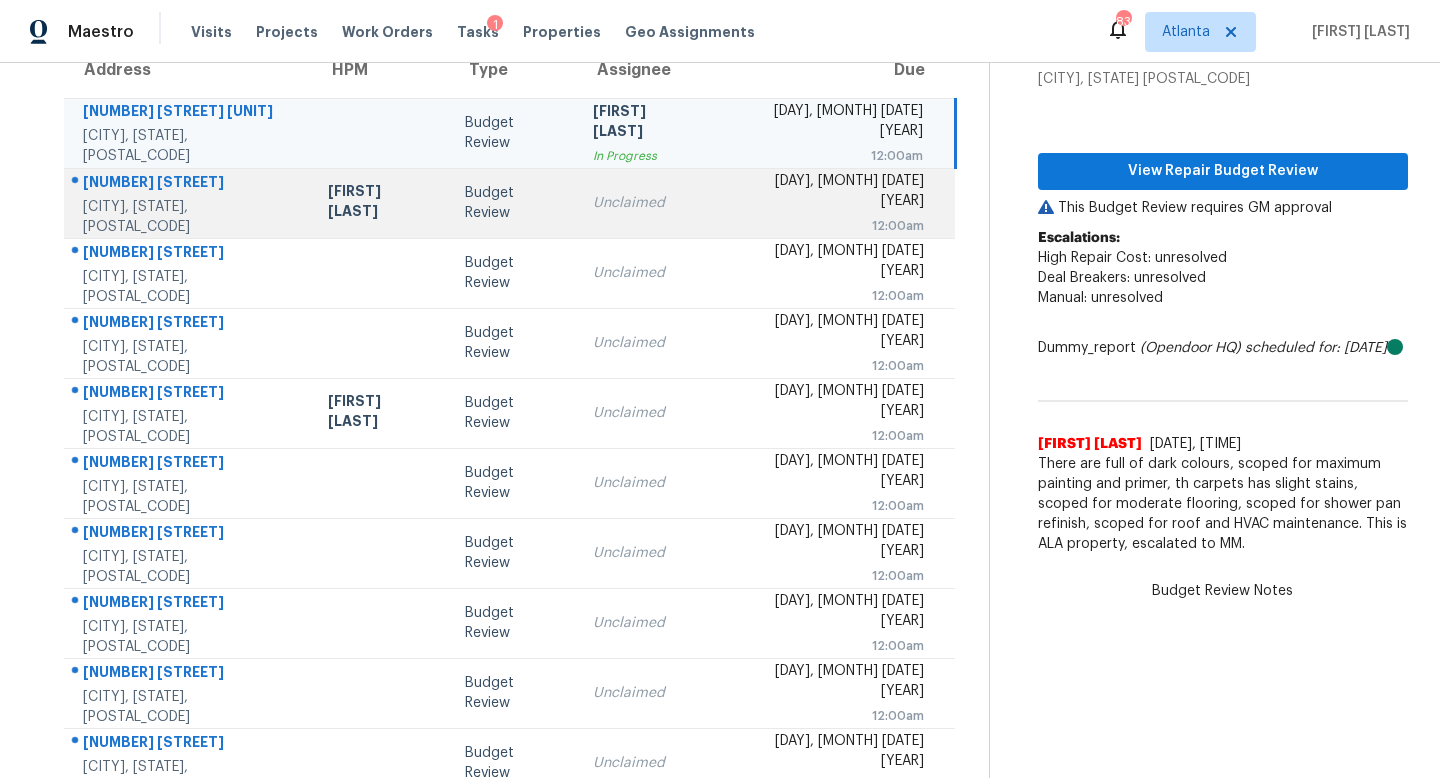 click on "Budget Review" at bounding box center (513, 203) 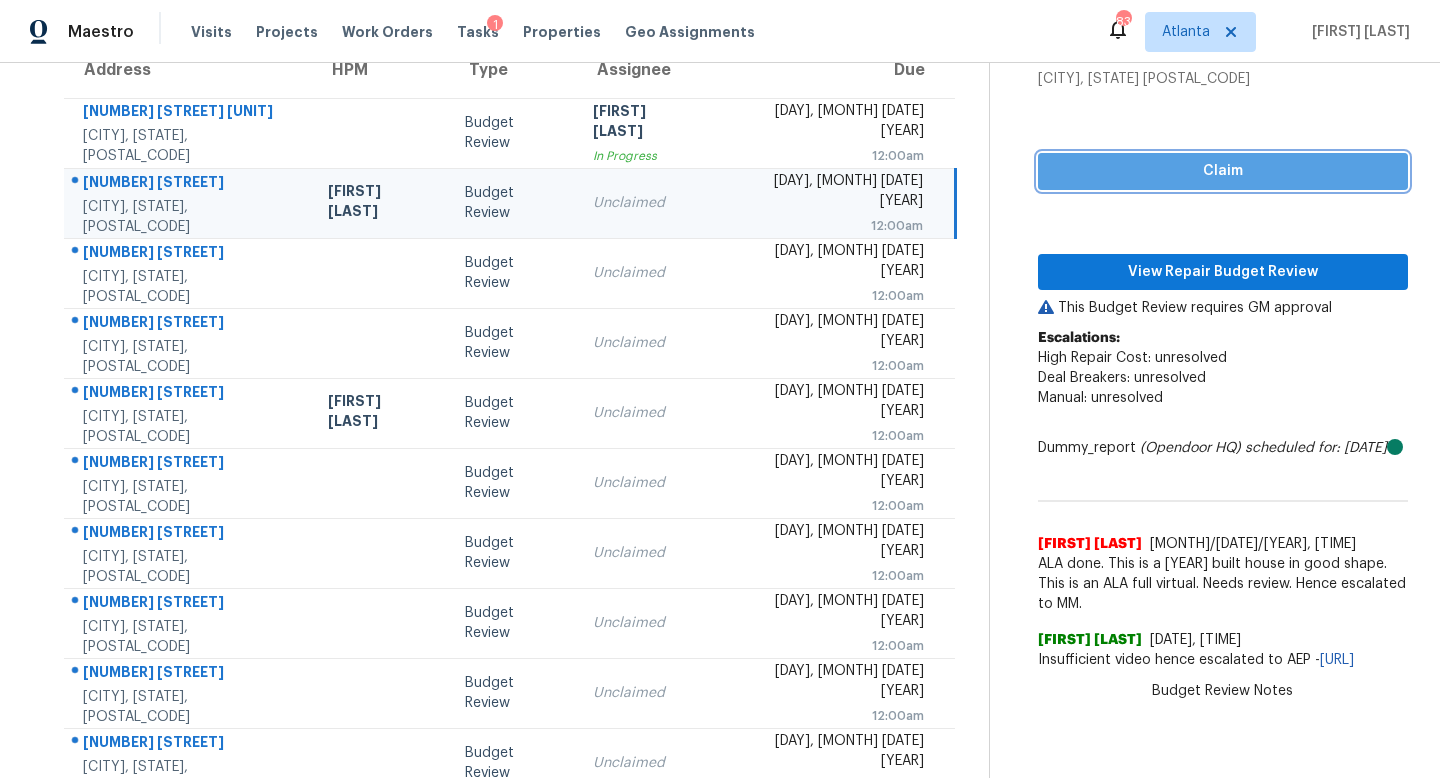 click on "Claim" at bounding box center (1223, 171) 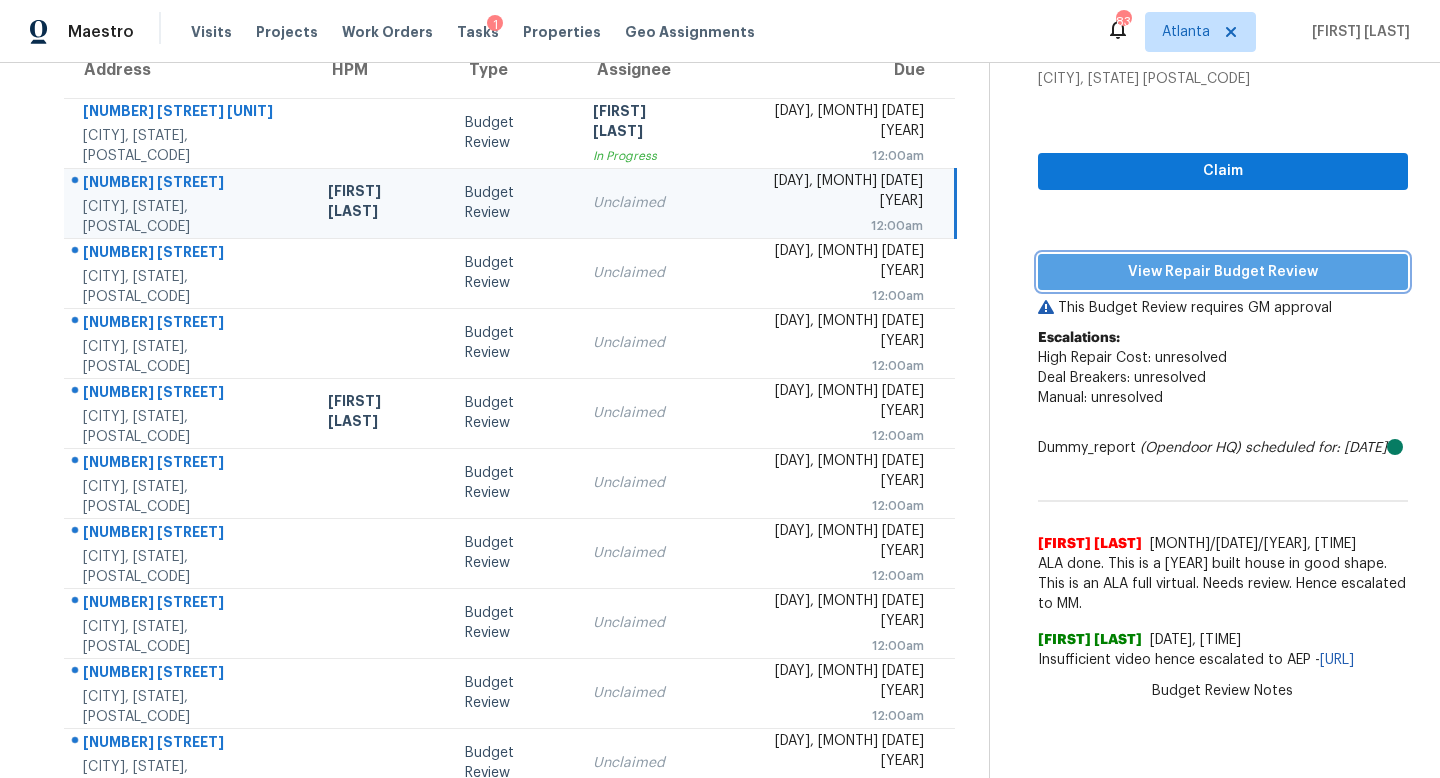 click on "View Repair Budget Review" at bounding box center [1223, 272] 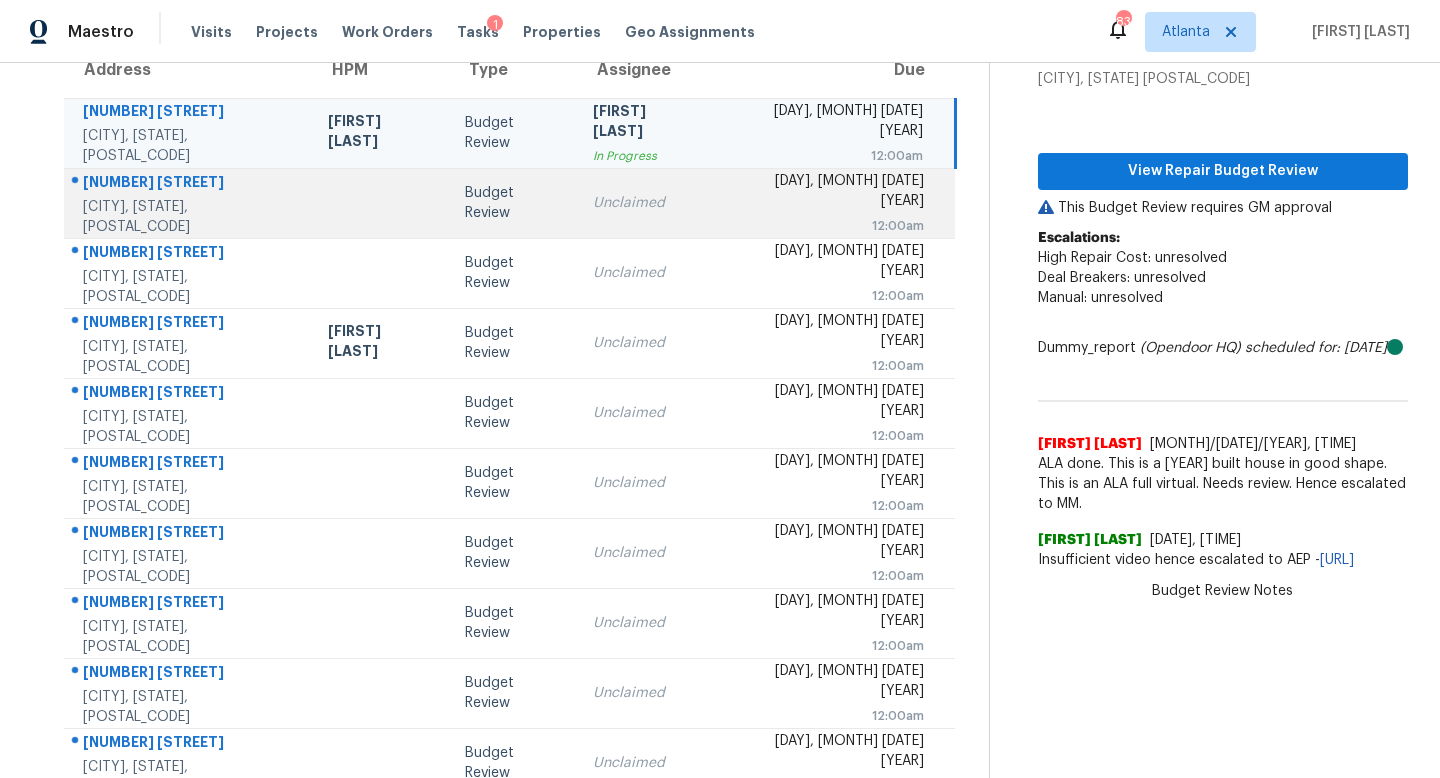 click on "Budget Review" at bounding box center [513, 203] 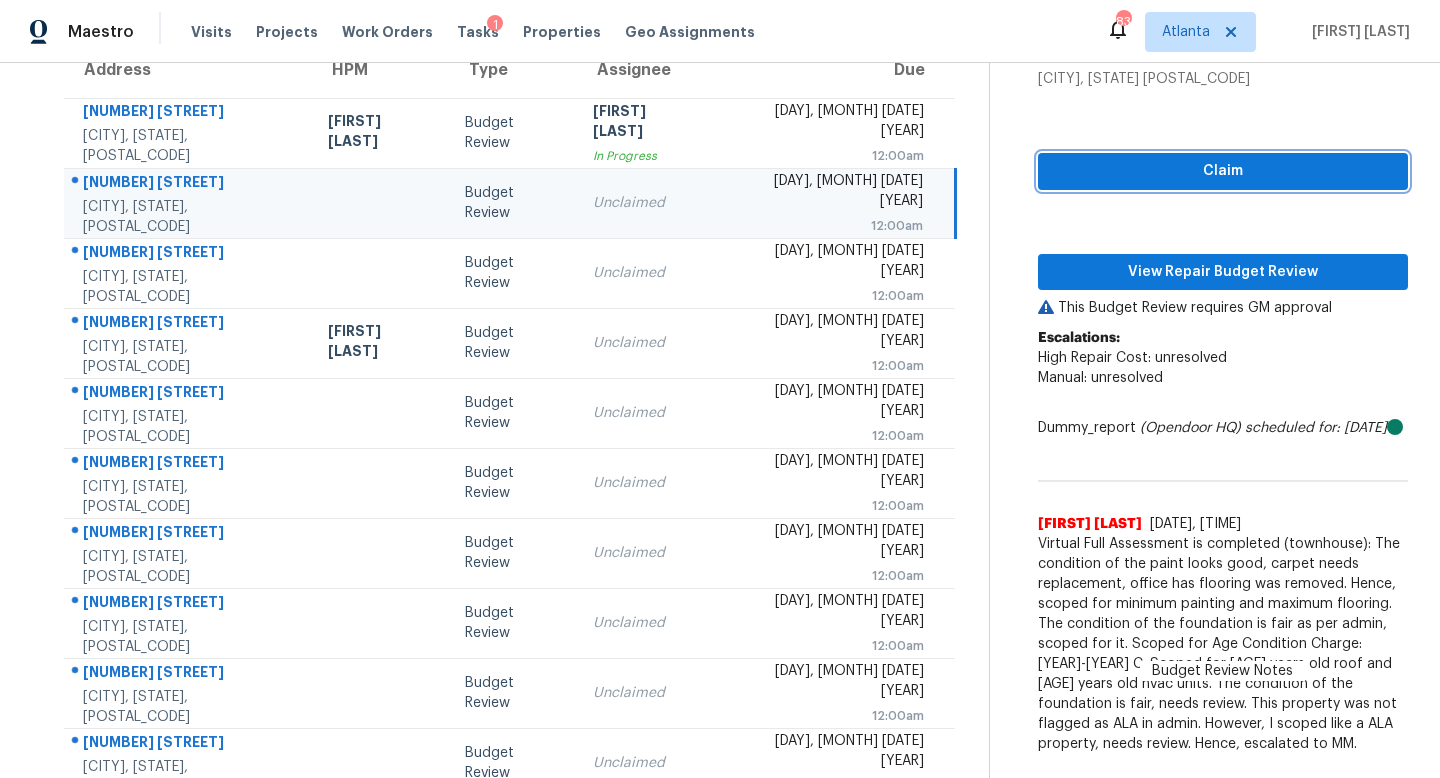 click on "Claim" at bounding box center (1223, 171) 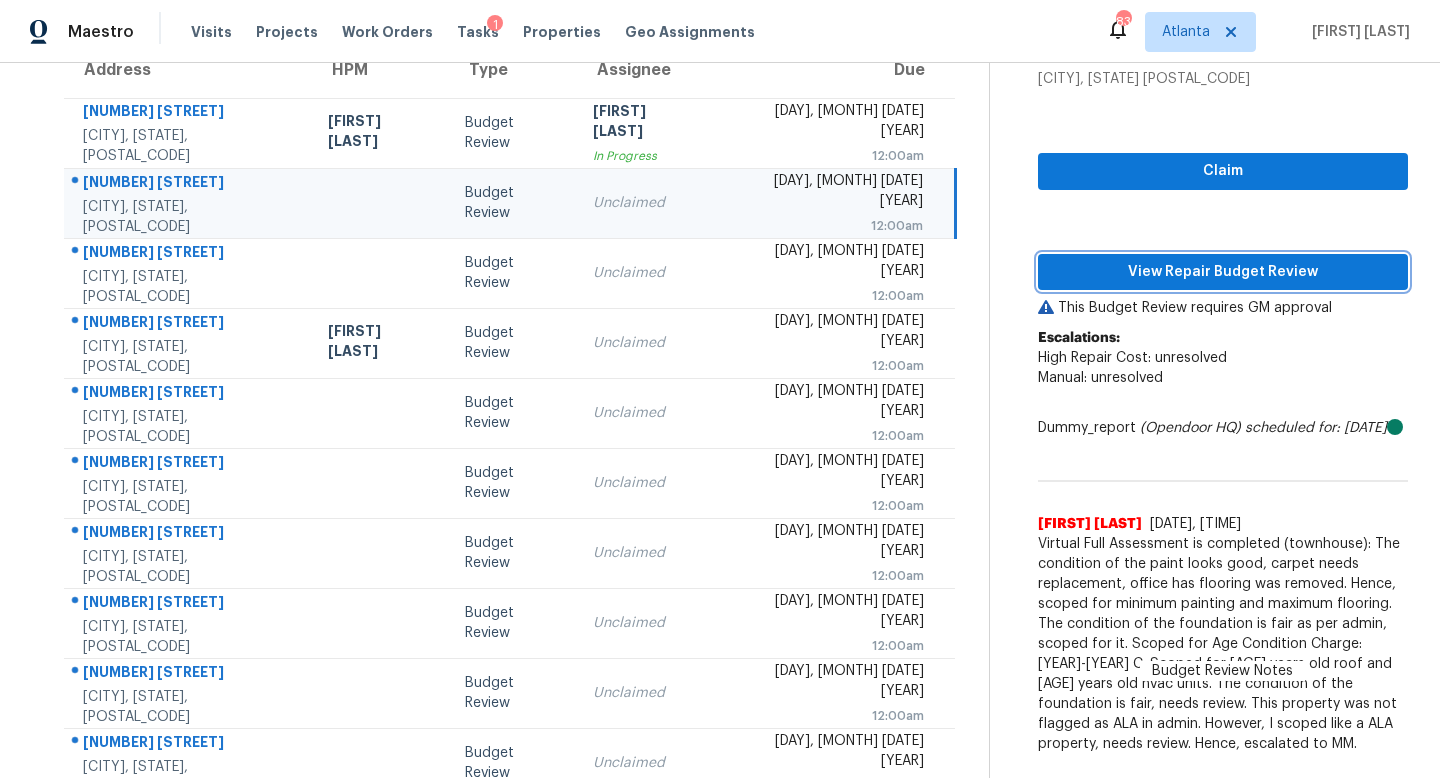 click on "View Repair Budget Review" at bounding box center (1223, 272) 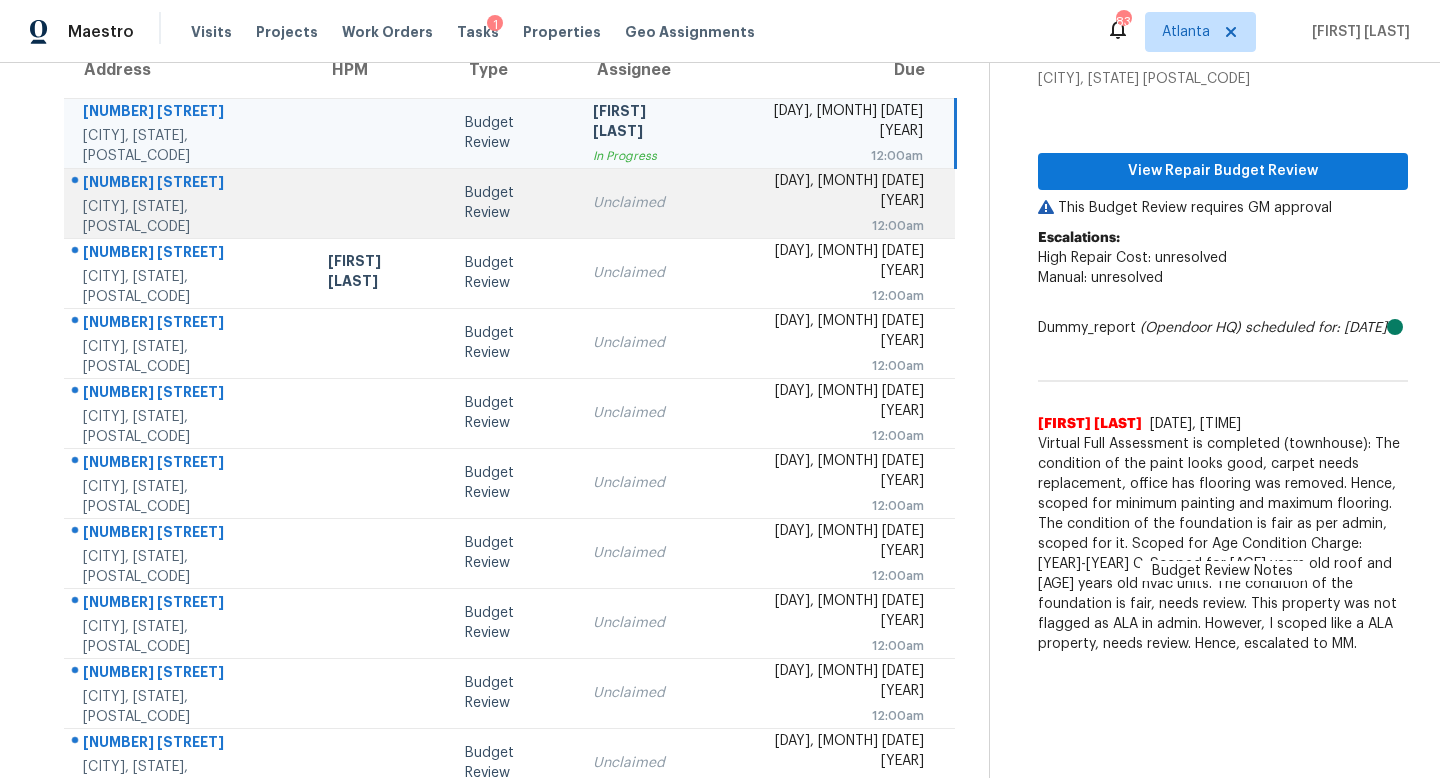 click on "Unclaimed" at bounding box center (645, 203) 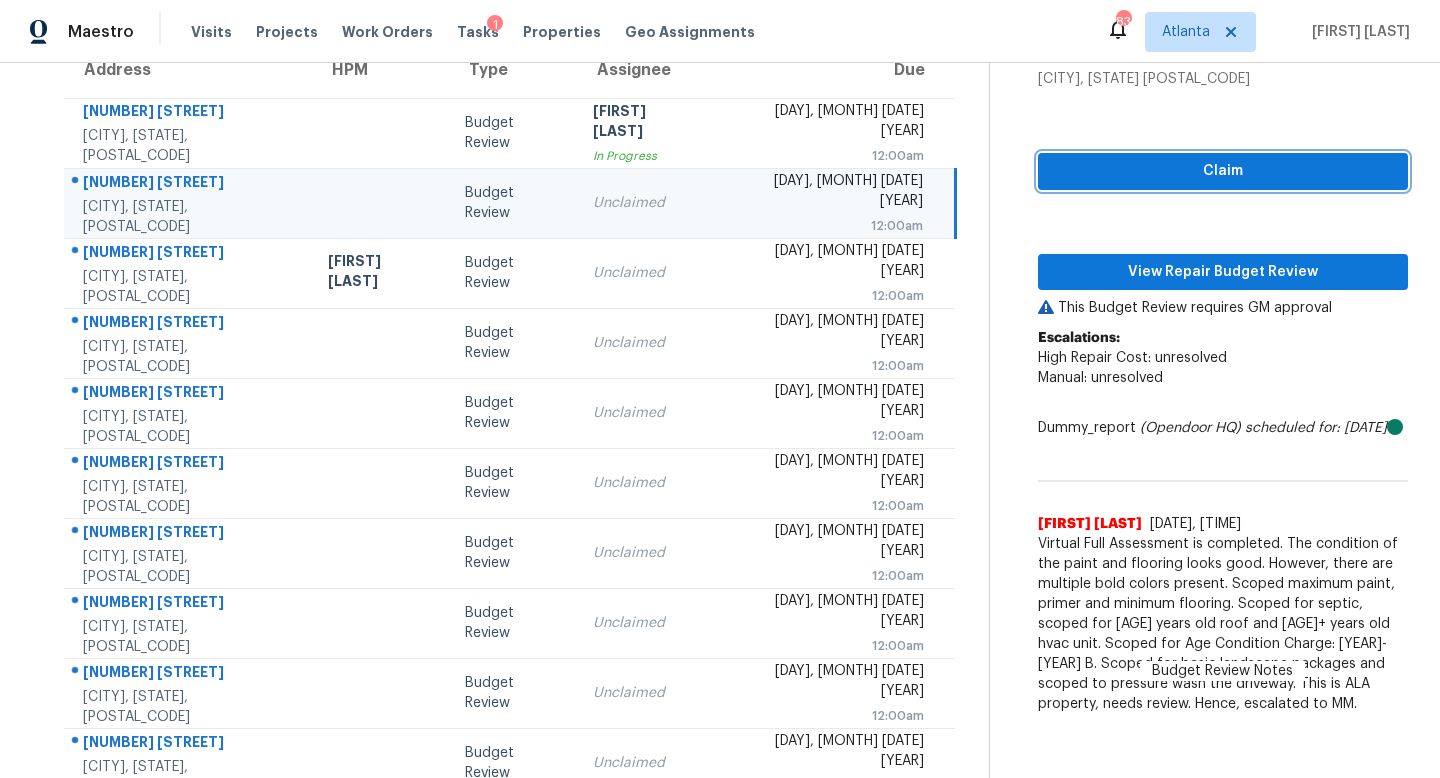 click on "Claim" at bounding box center [1223, 171] 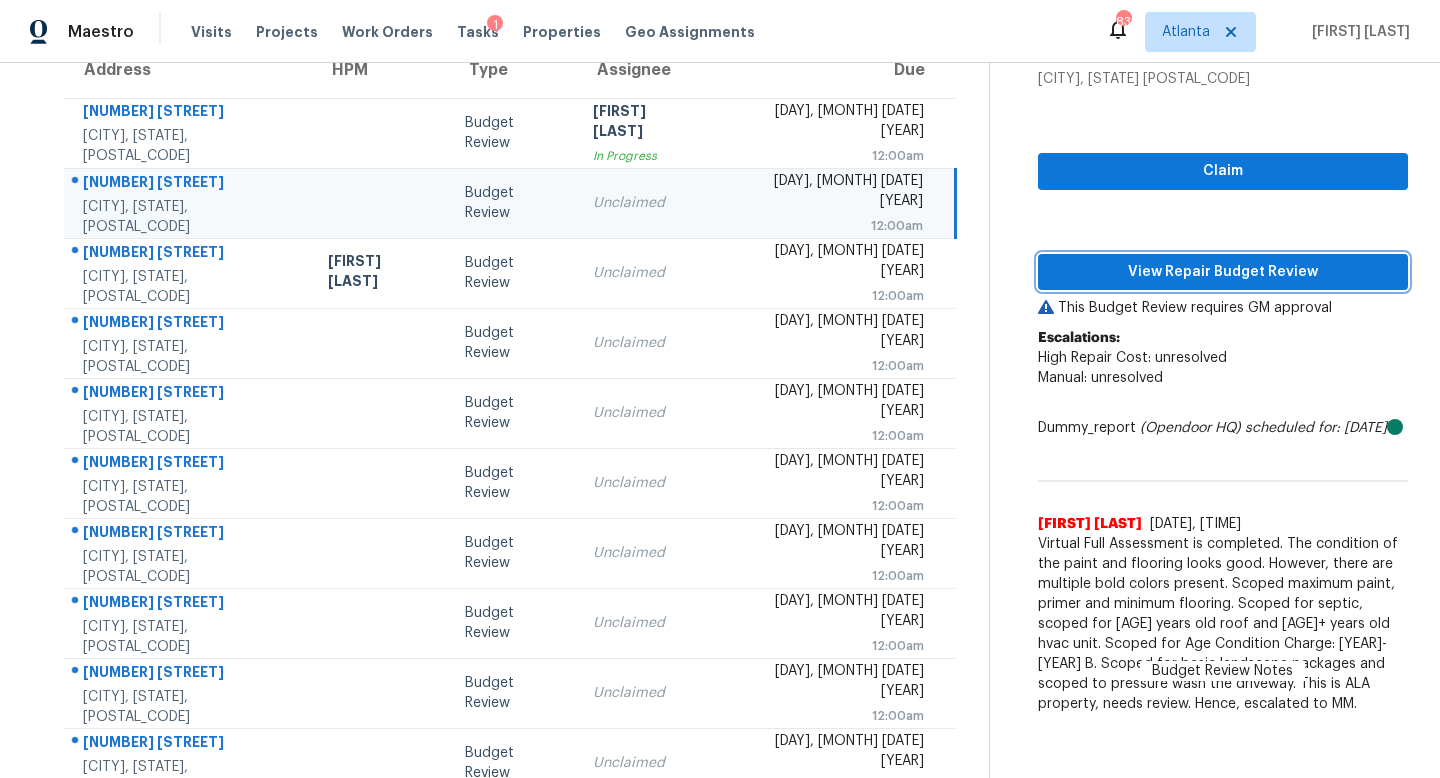 click on "View Repair Budget Review" at bounding box center (1223, 272) 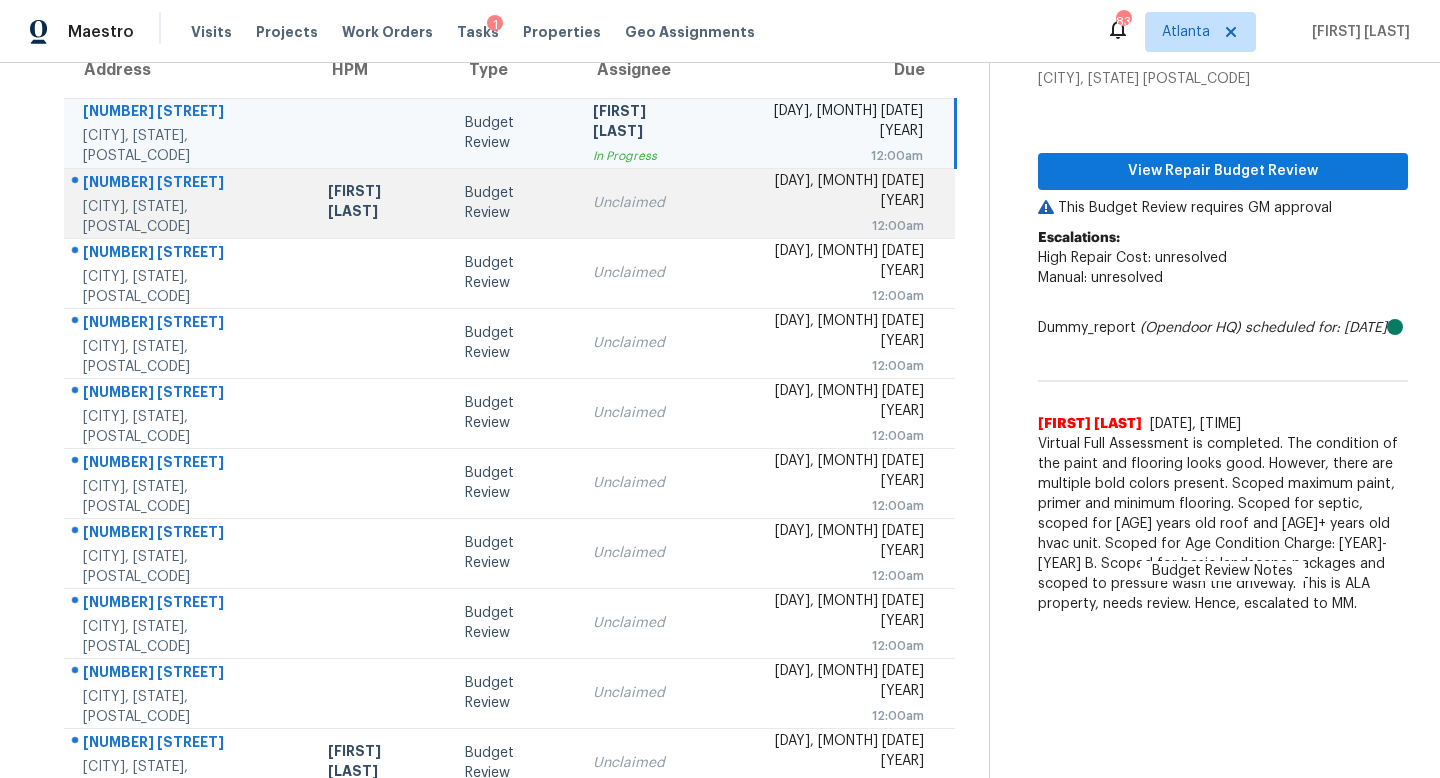 click on "Budget Review" at bounding box center (513, 203) 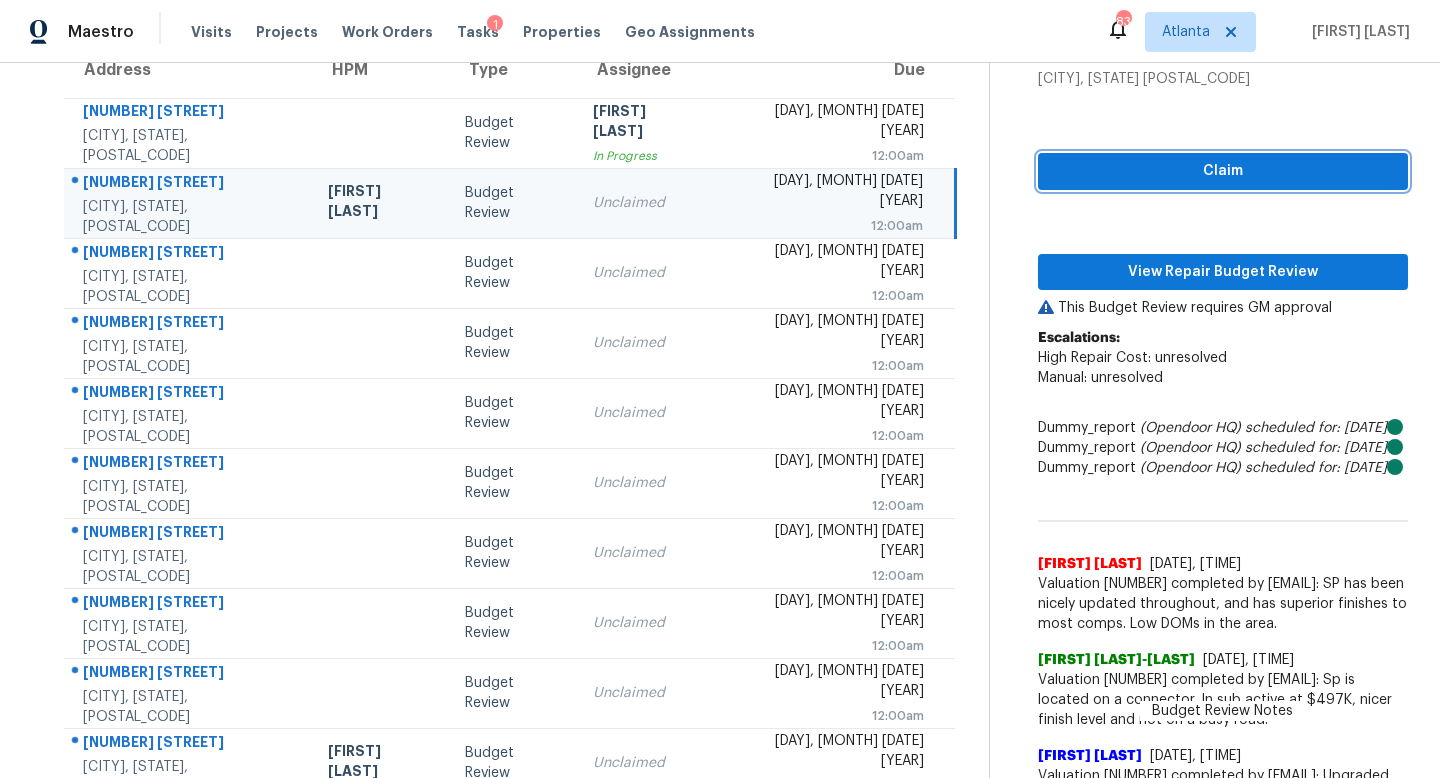 click on "Claim" at bounding box center (1223, 171) 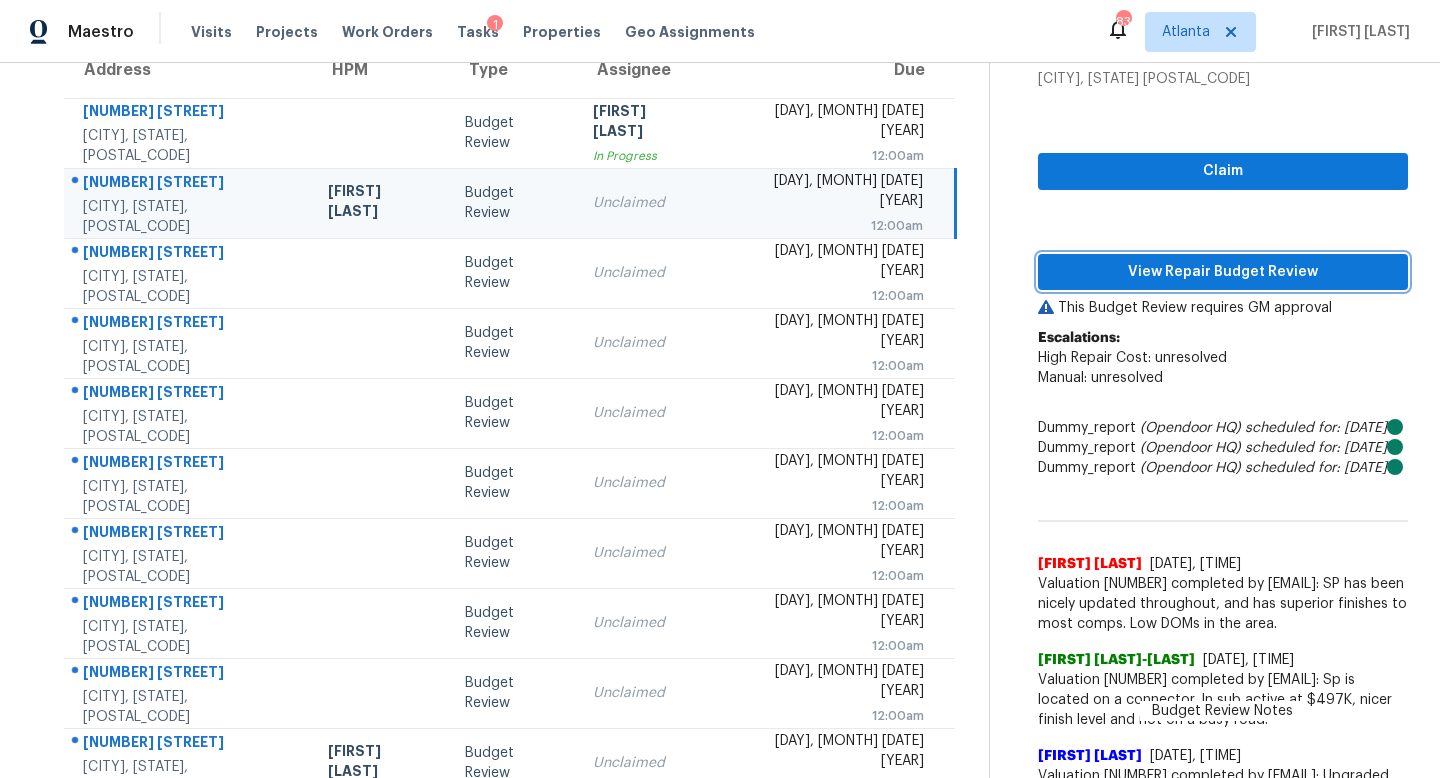 click on "View Repair Budget Review" at bounding box center (1223, 272) 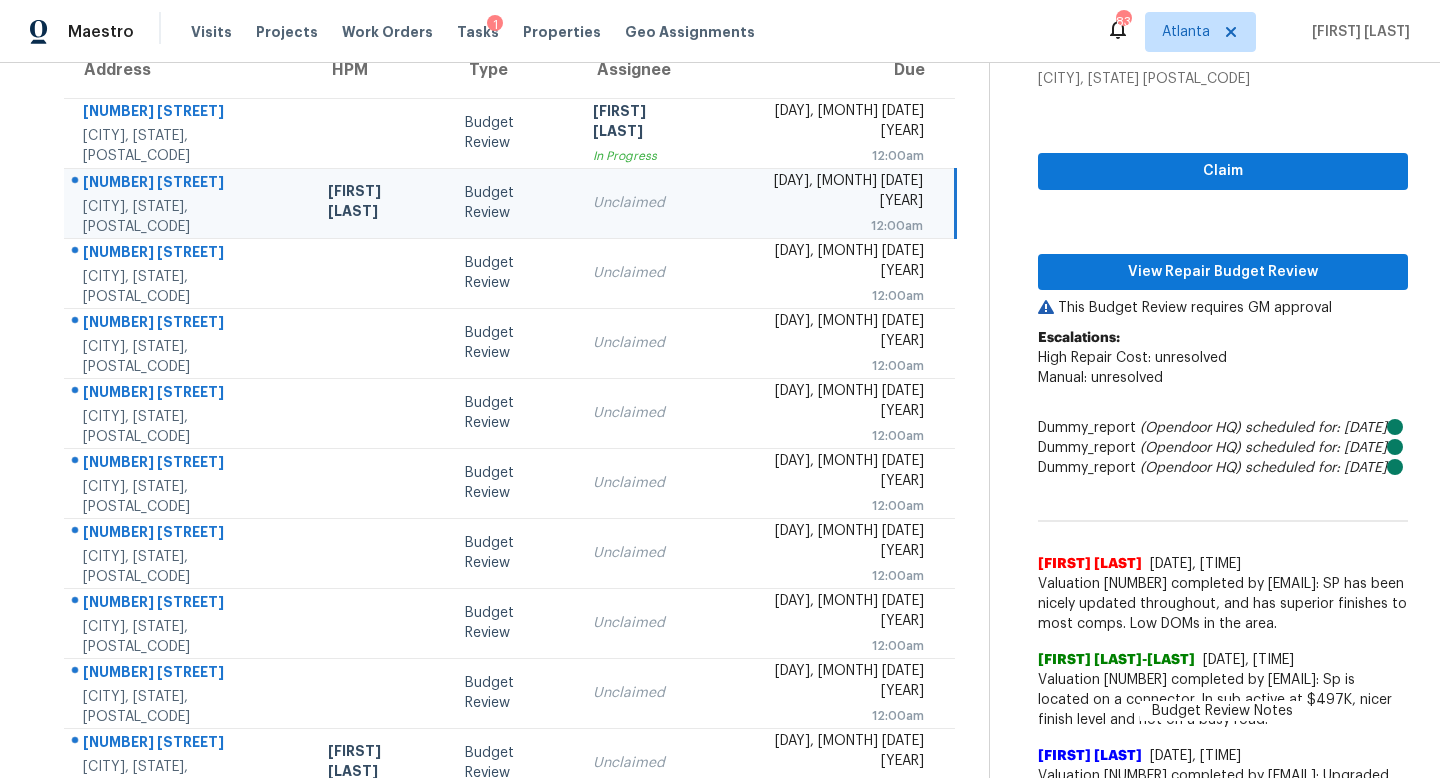 scroll, scrollTop: 3, scrollLeft: 0, axis: vertical 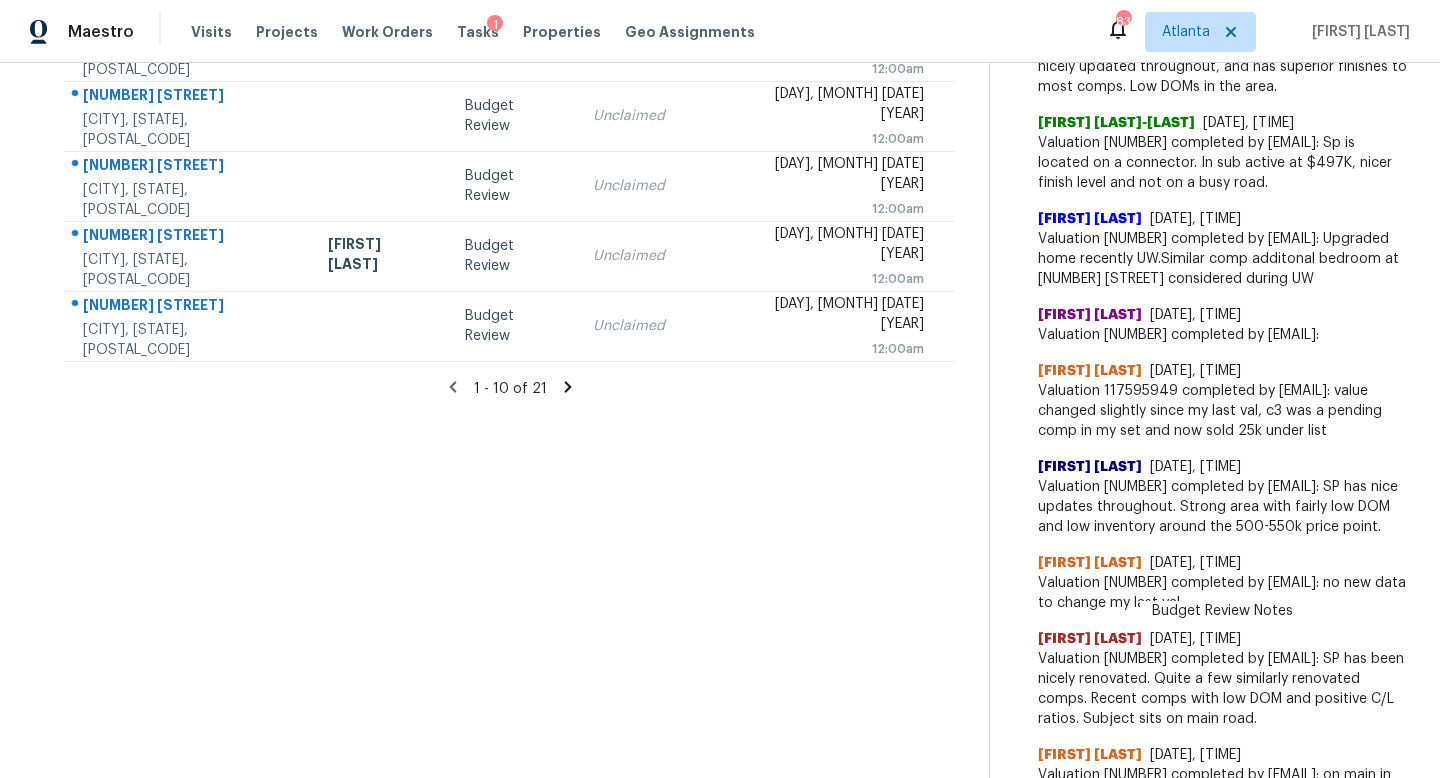 click 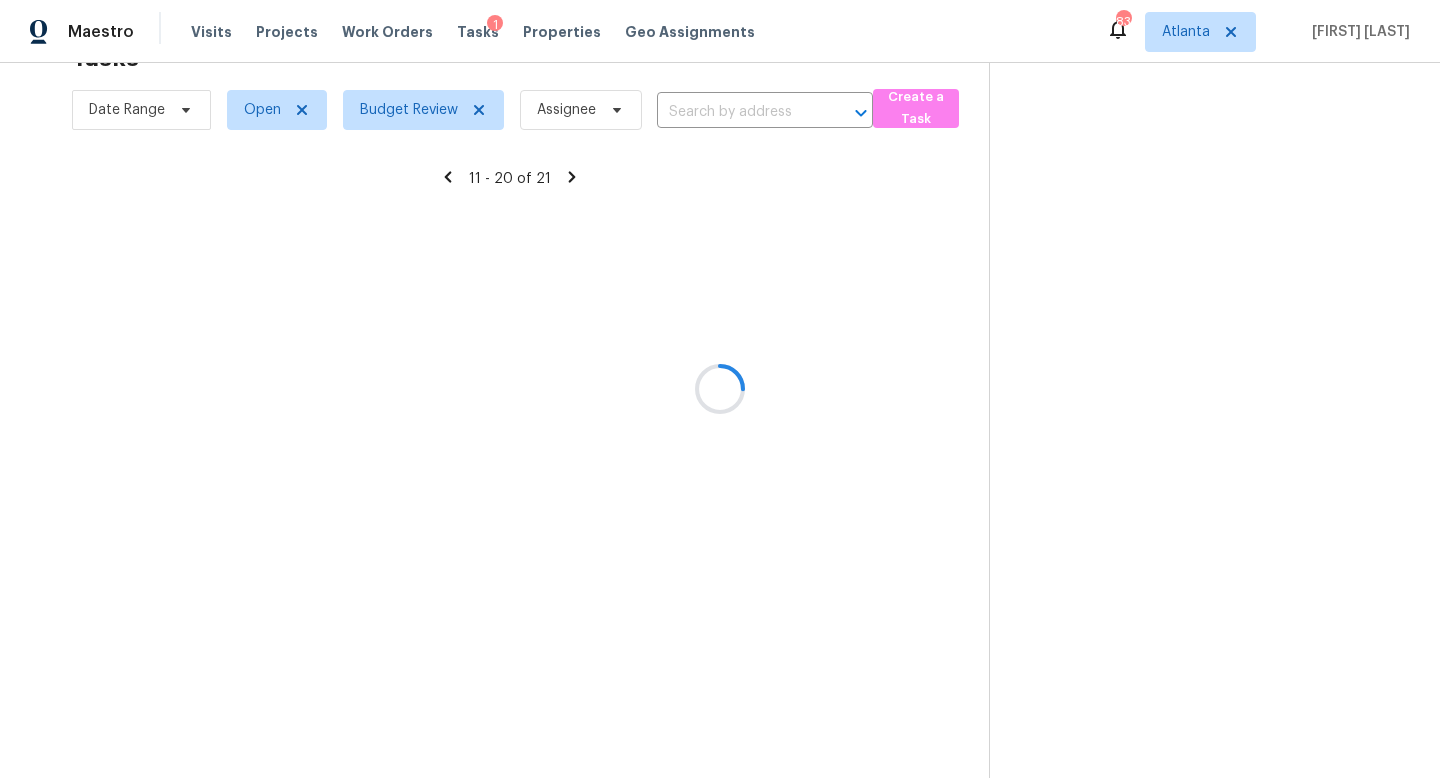 scroll, scrollTop: 63, scrollLeft: 0, axis: vertical 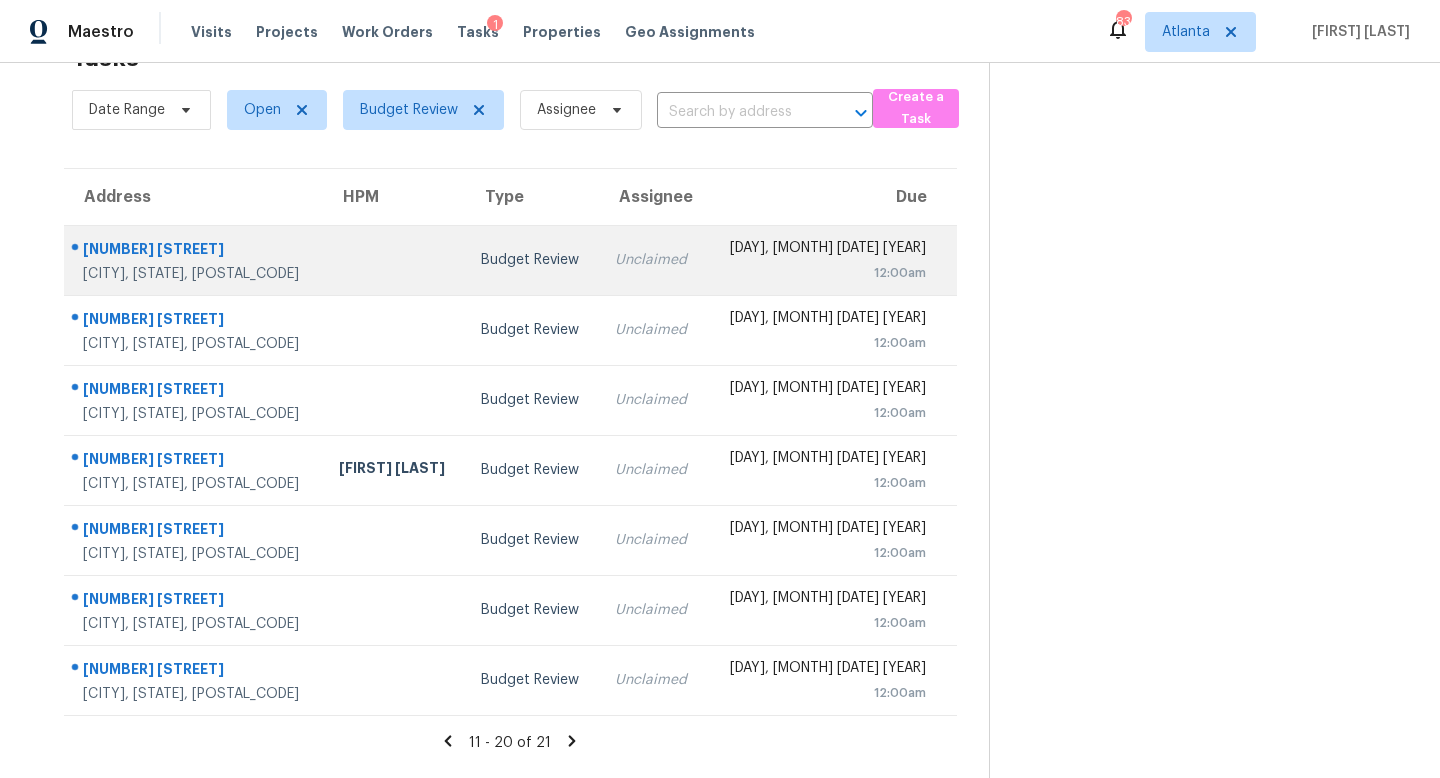 click at bounding box center [394, 260] 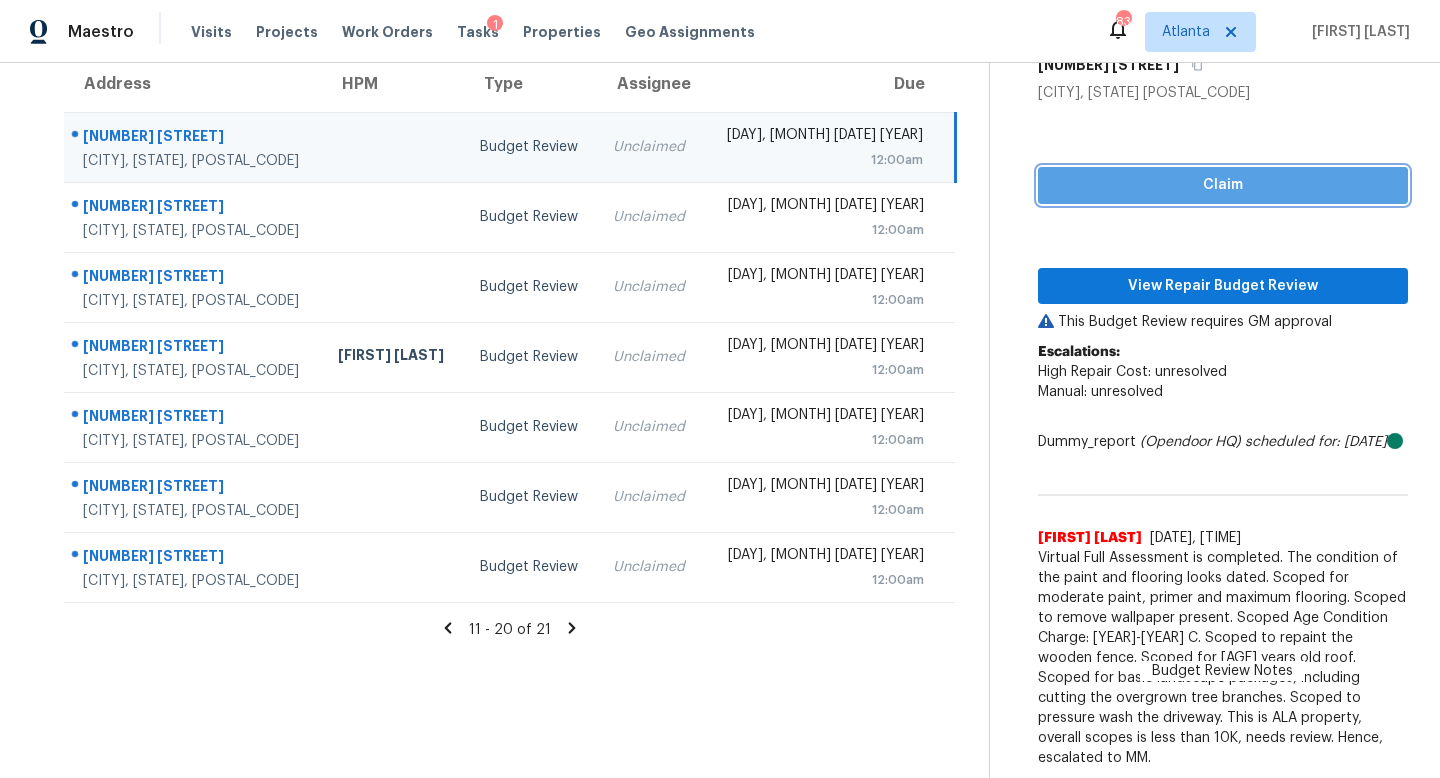 click on "Claim" at bounding box center [1223, 185] 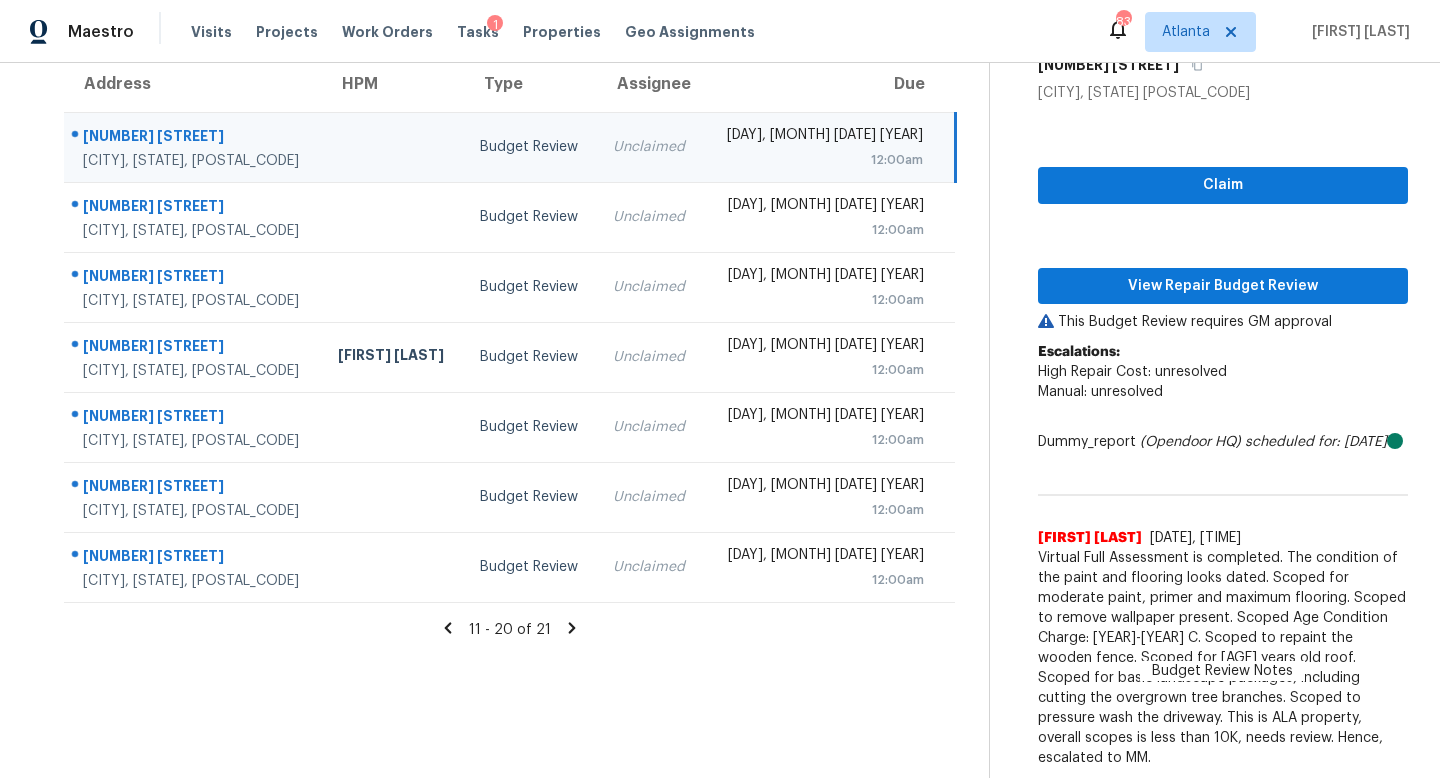 click on "Claim View Repair Budget Review This Budget Review requires GM approval Escalations:  High Repair Cost: unresolved Manual: unresolved Dummy_report   (Opendoor HQ)    scheduled for: [DATE]  Budget Review Notes [FIRST] [LAST] [DATE], [TIME] Virtual Full Assessment is completed. The condition of the paint and flooring looks dated.  Scoped for moderate paint, primer and maximum flooring. Scoped to remove wallpaper present. Scoped Age Condition Charge: [YEAR]-[YEAR] C. Scoped to repaint the wooden fence. Scoped for [AGE] years old roof. Scoped for basic landscape packages, including cutting the overgrown tree branches. Scoped to pressure wash the driveway. This is ALA  property, overall scopes is less than 10K, needs review. Hence, escalated to MM." at bounding box center (1223, 440) 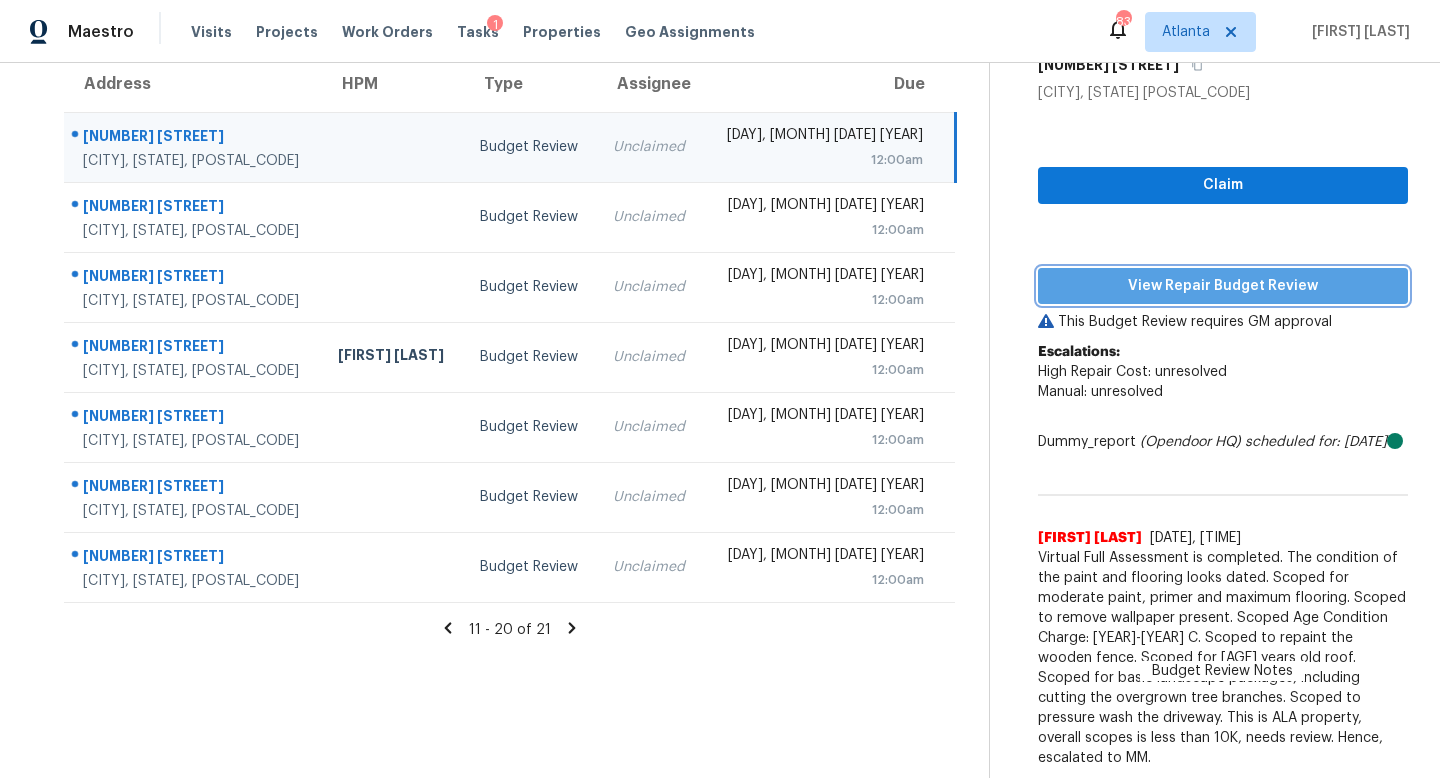 click on "View Repair Budget Review" at bounding box center [1223, 286] 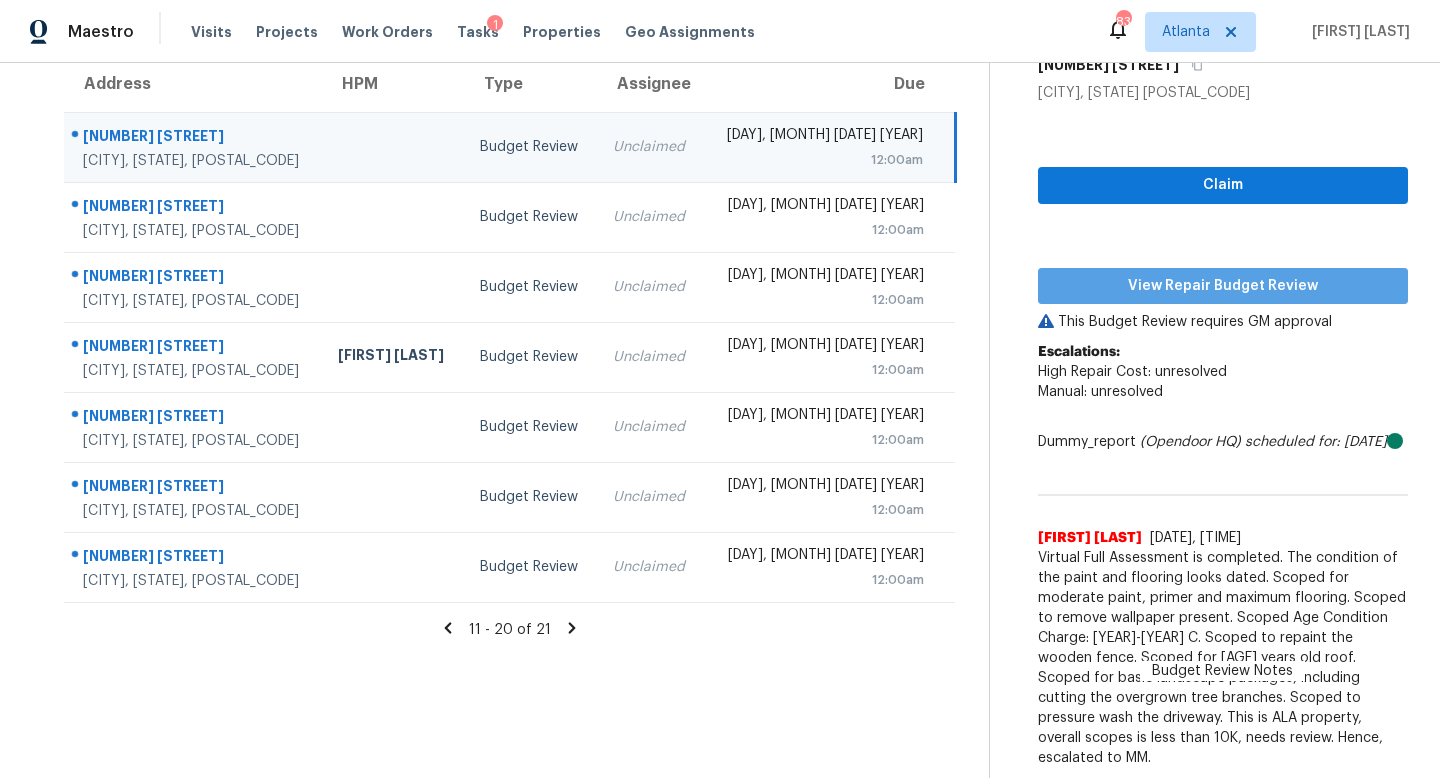 scroll, scrollTop: 176, scrollLeft: 0, axis: vertical 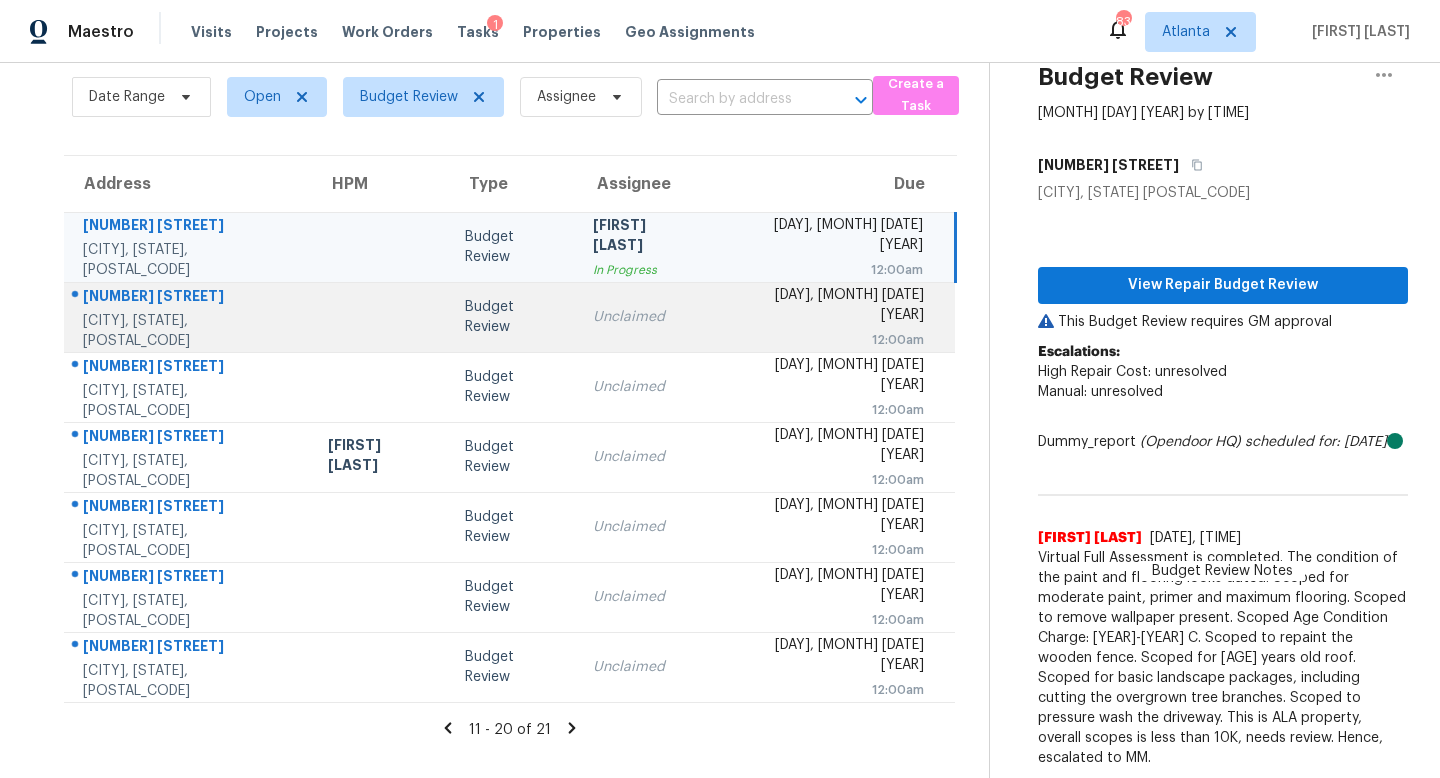 click on "Unclaimed" at bounding box center [645, 317] 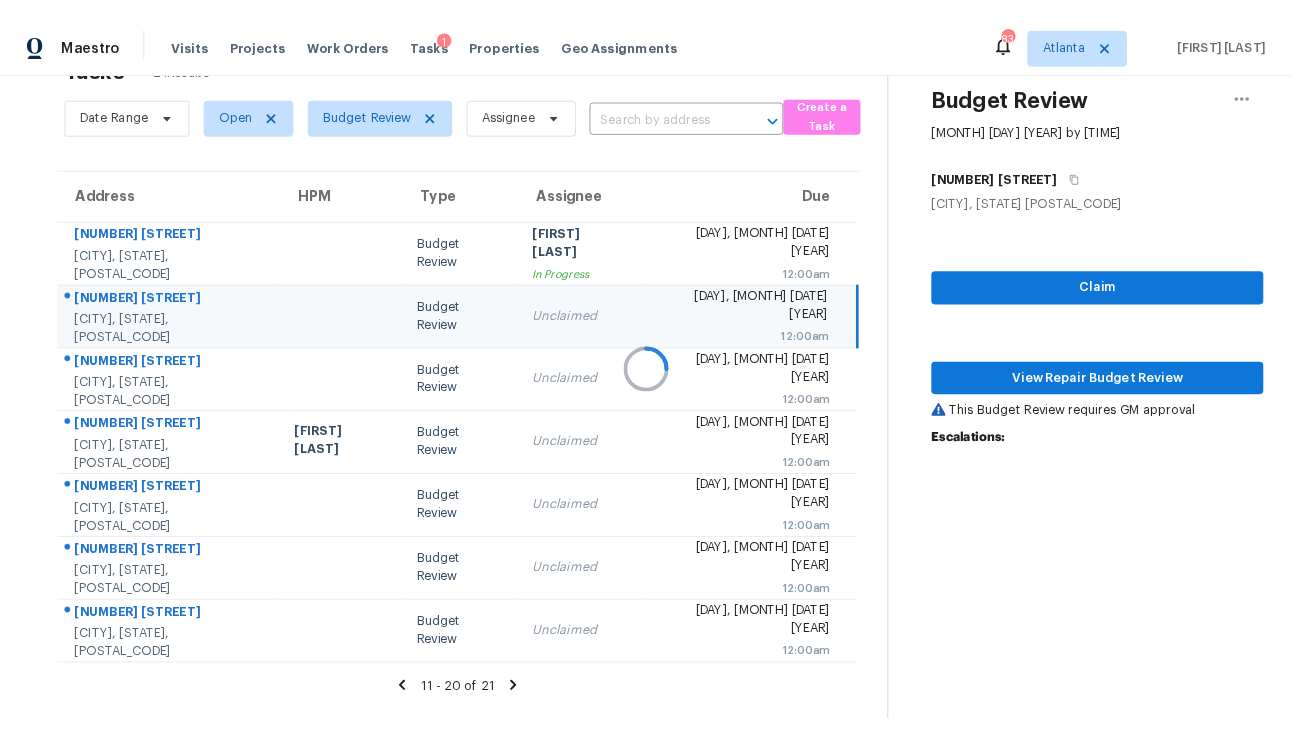 scroll, scrollTop: 176, scrollLeft: 0, axis: vertical 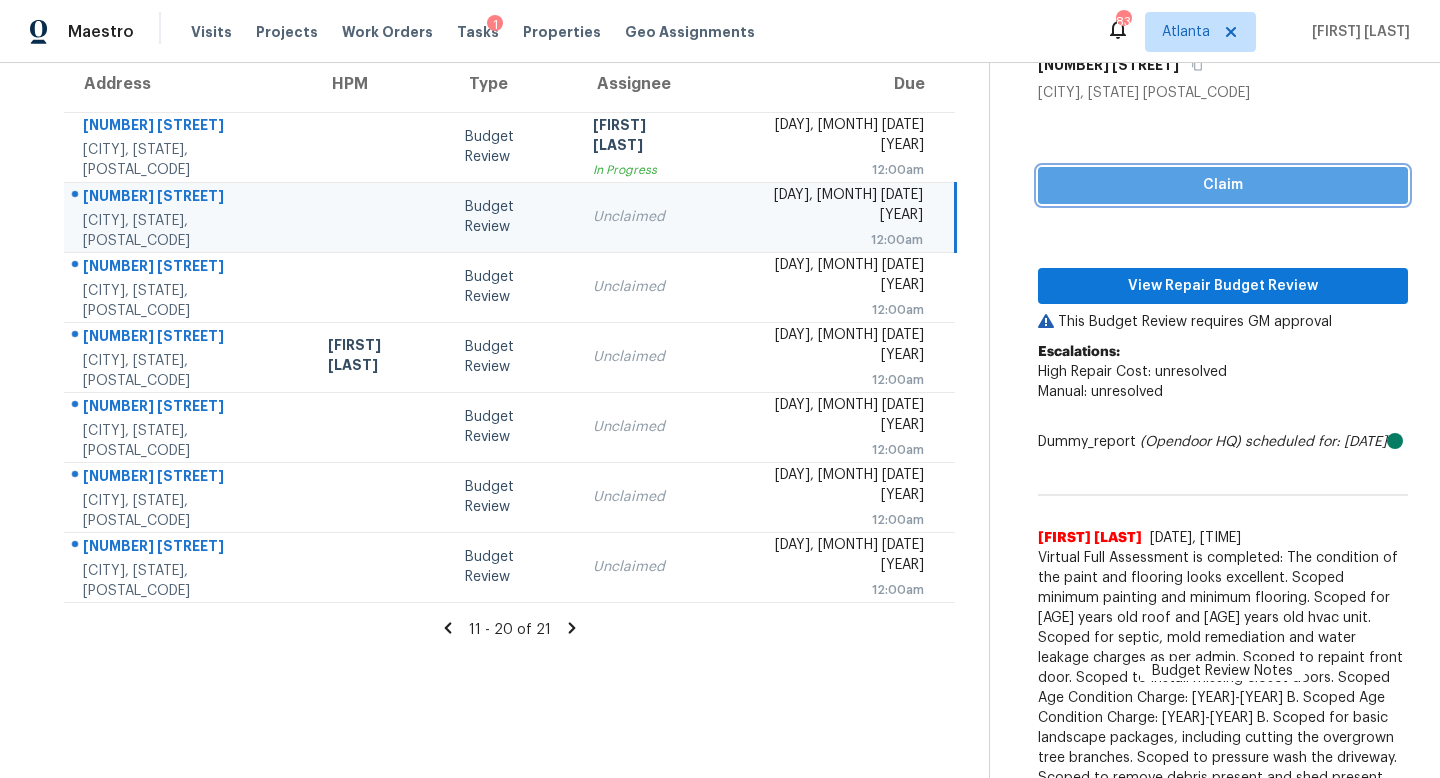 click on "Claim" at bounding box center [1223, 185] 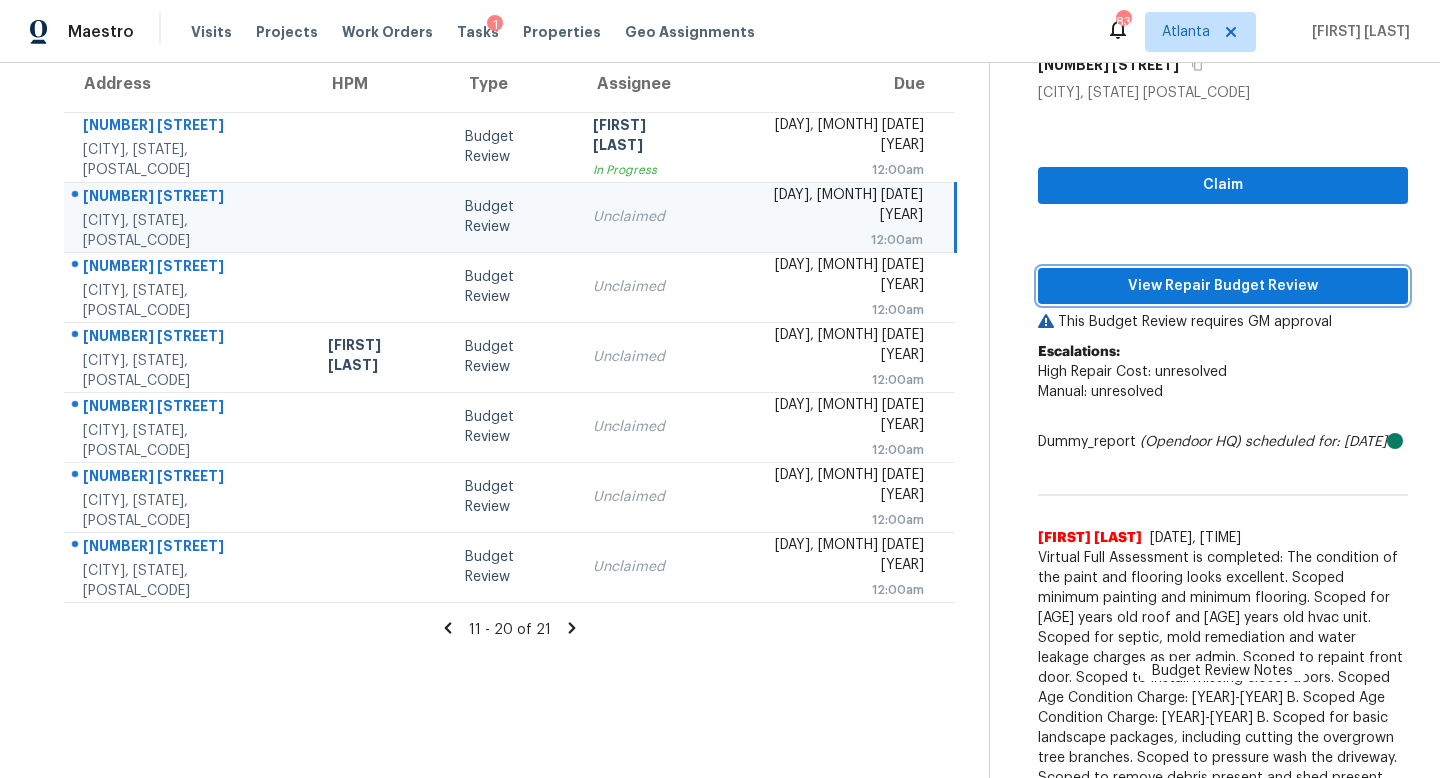 click on "View Repair Budget Review" at bounding box center (1223, 286) 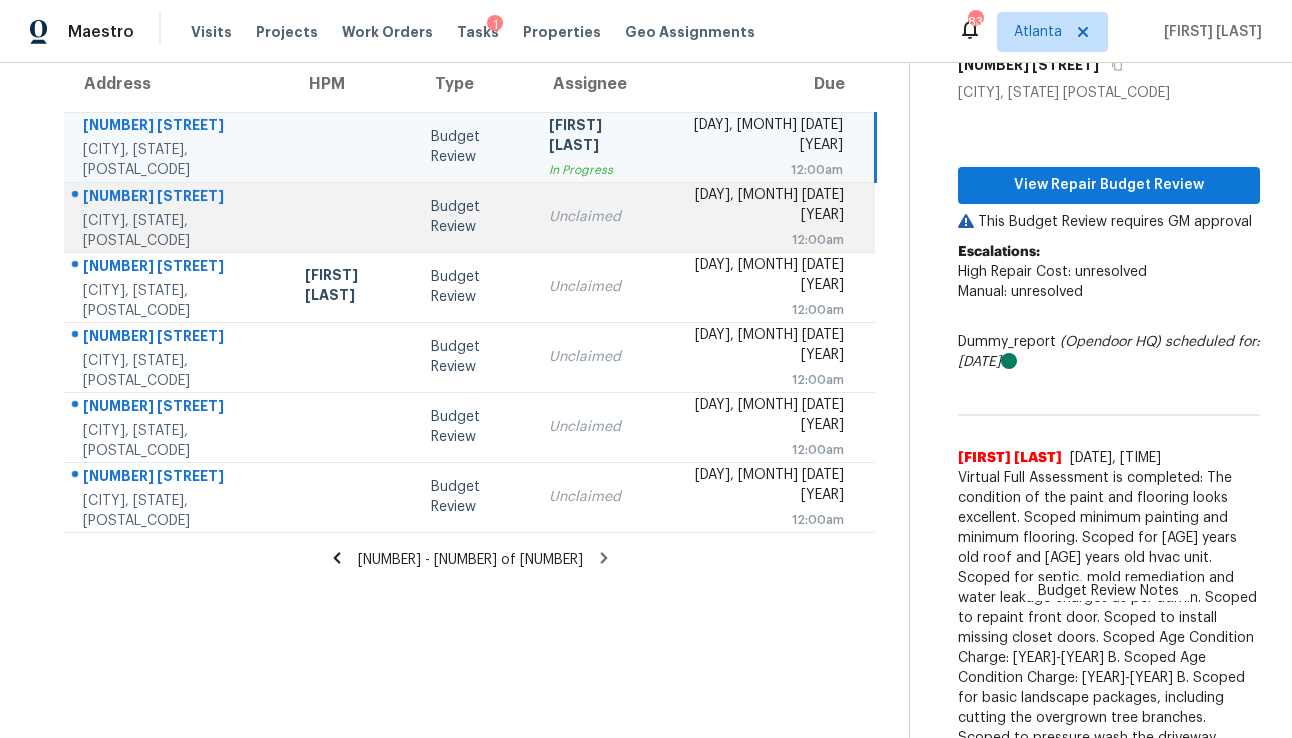 click on "Unclaimed" at bounding box center (598, 217) 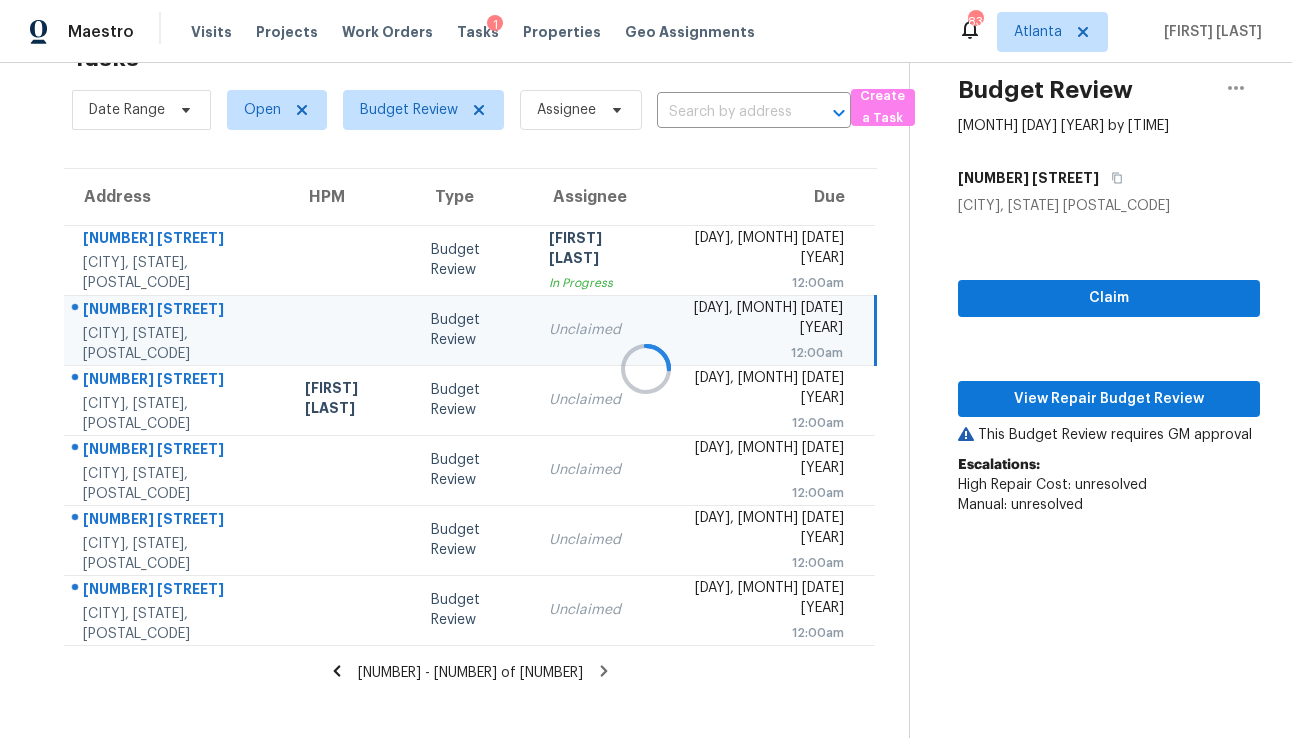 scroll, scrollTop: 176, scrollLeft: 0, axis: vertical 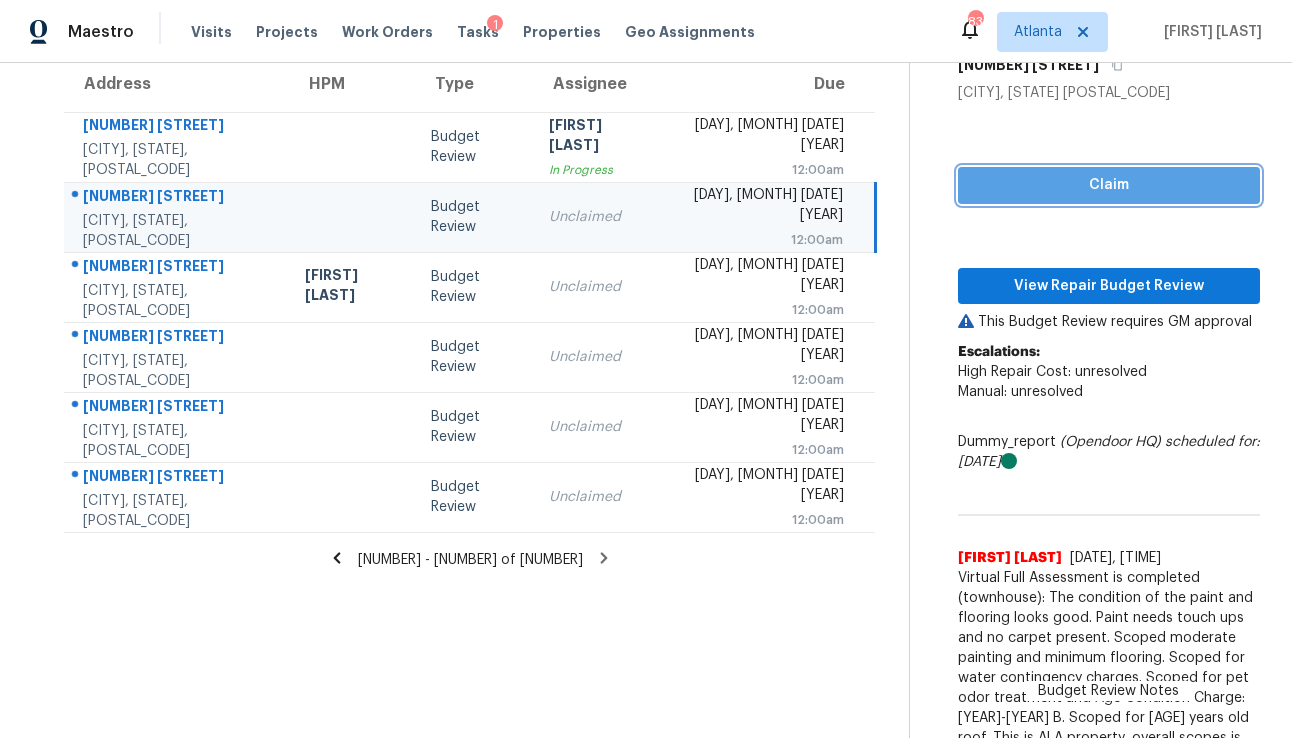 click on "Claim" at bounding box center (1109, 185) 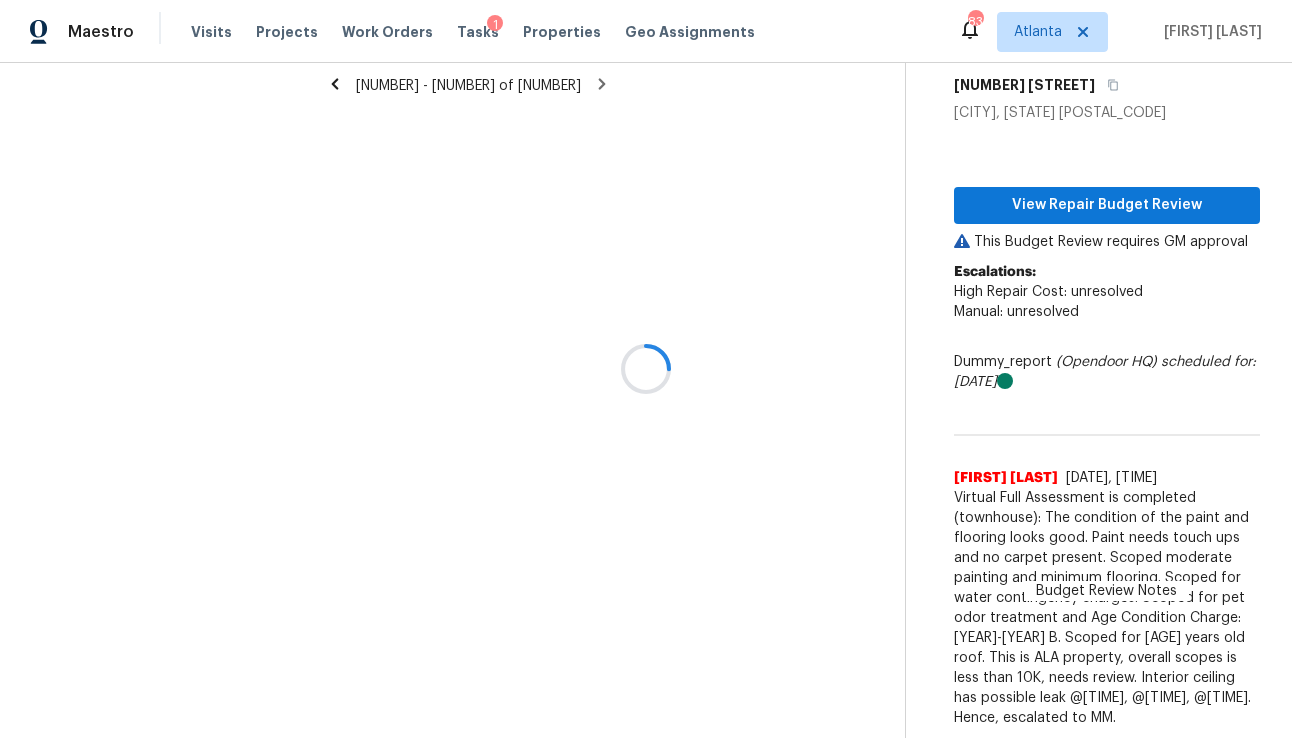 scroll, scrollTop: 156, scrollLeft: 0, axis: vertical 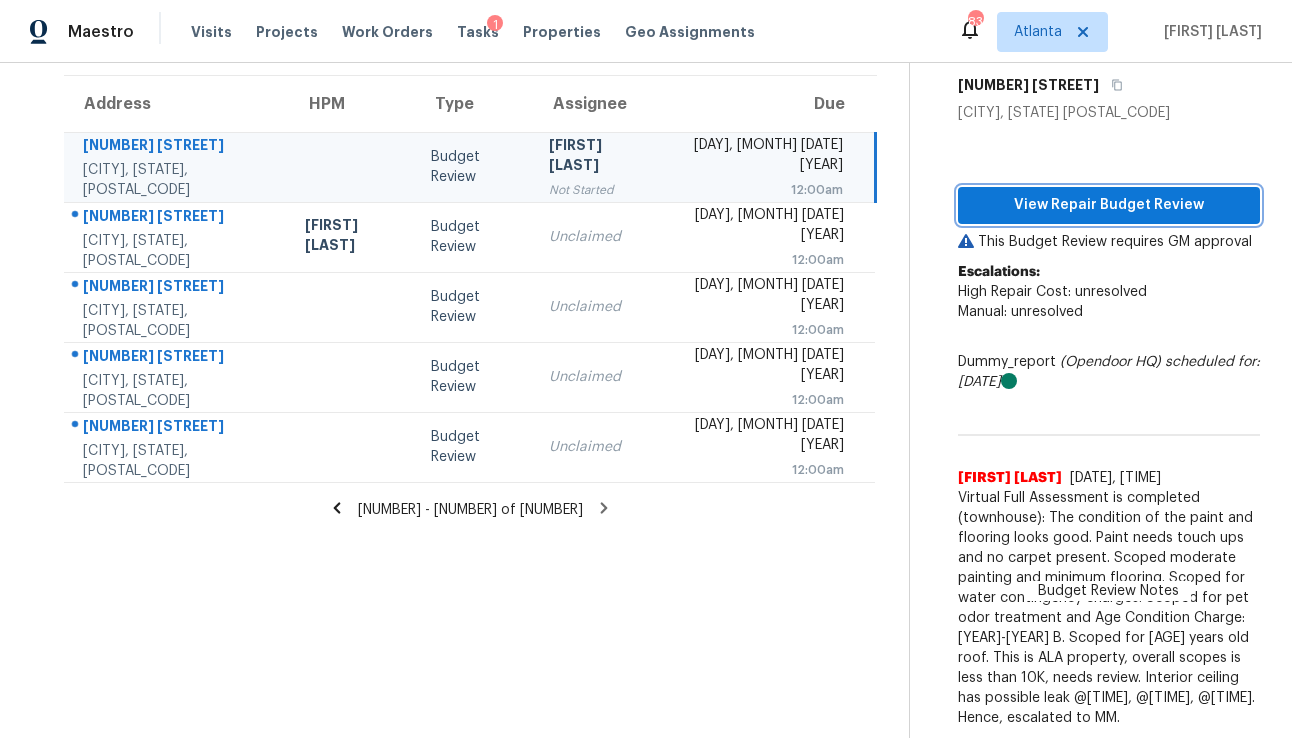 click on "View Repair Budget Review" at bounding box center [1109, 205] 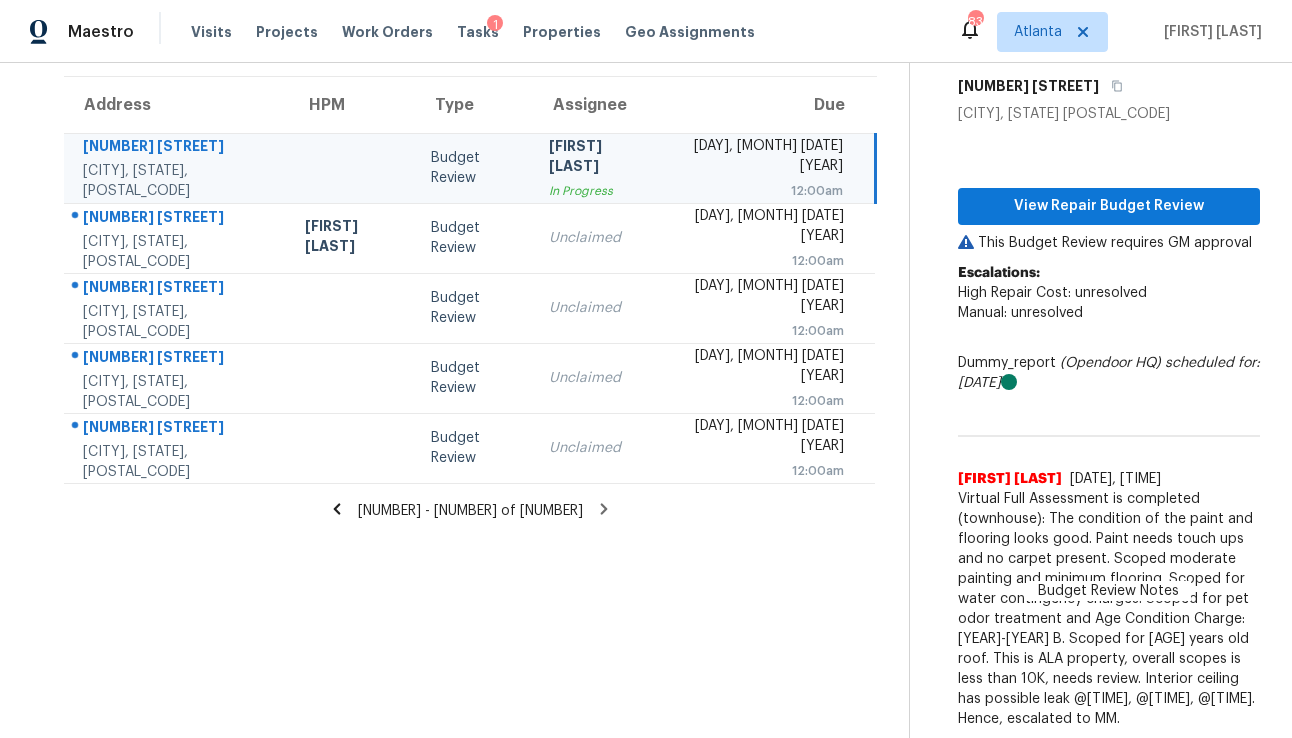 scroll, scrollTop: 156, scrollLeft: 0, axis: vertical 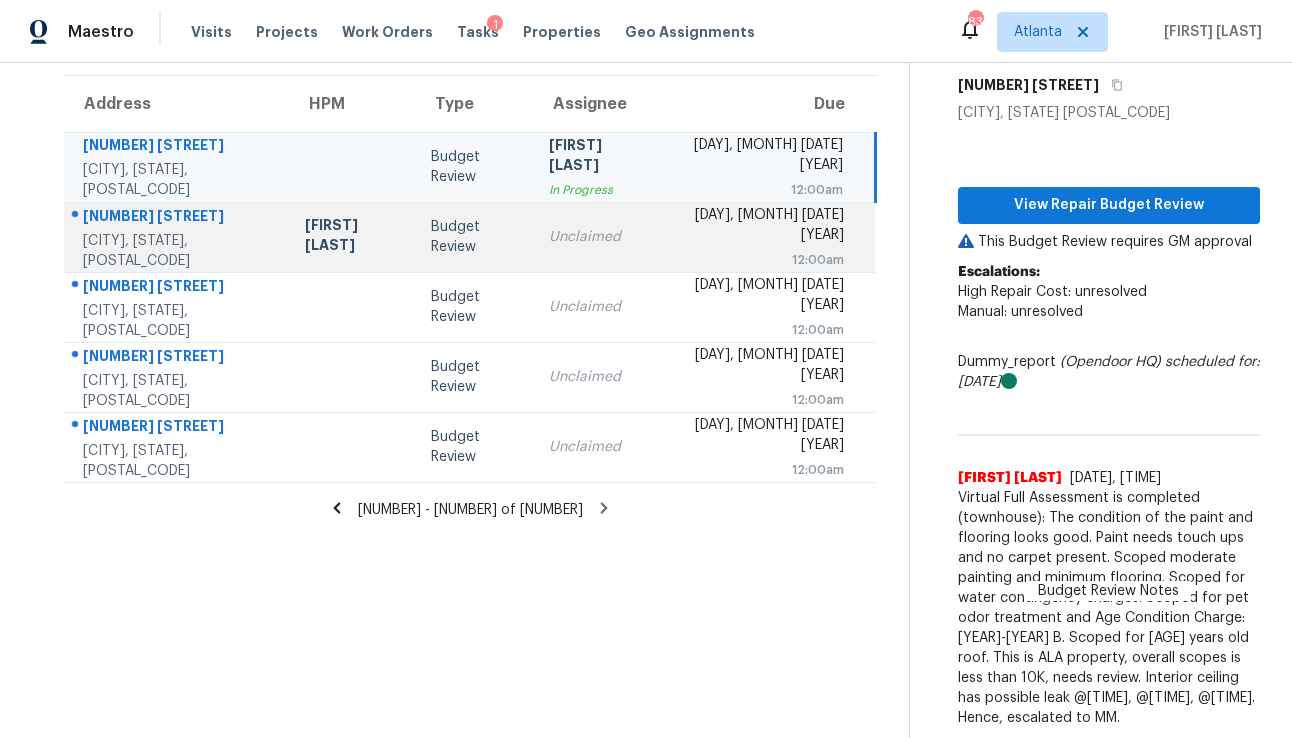 click on "Unclaimed" at bounding box center [598, 237] 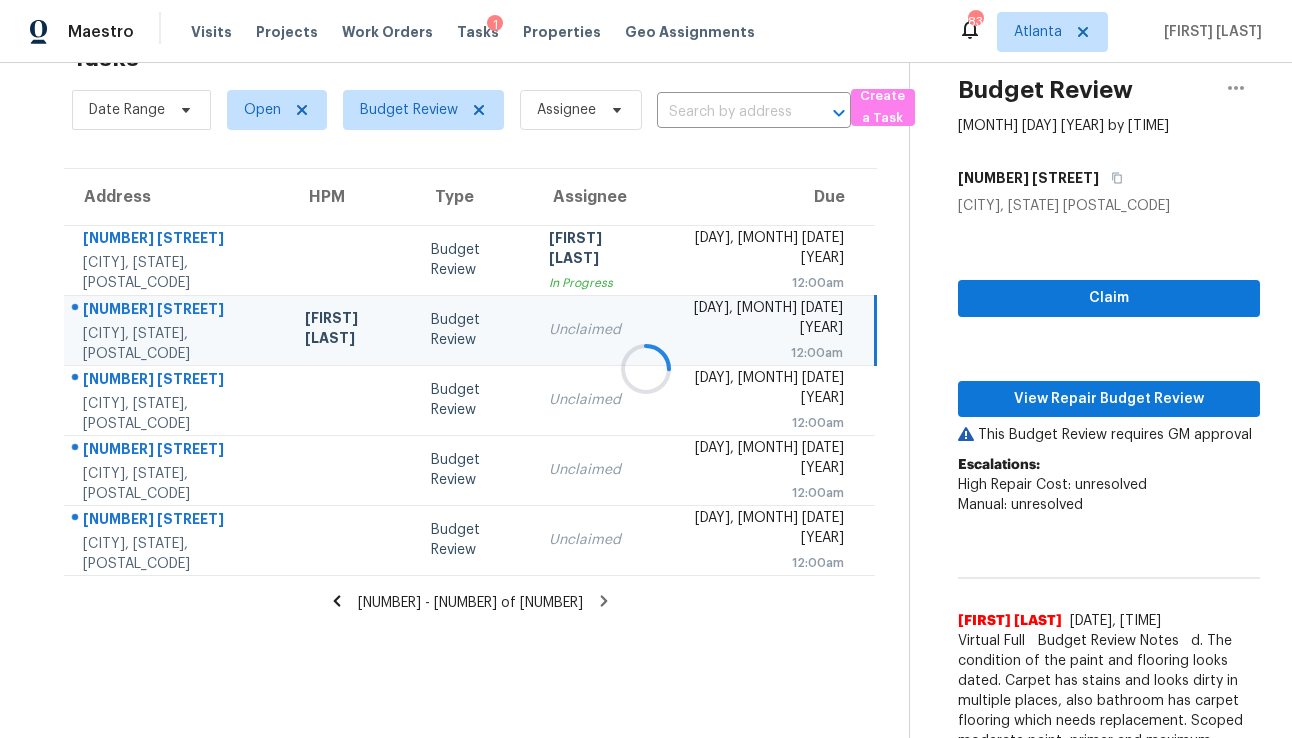scroll, scrollTop: 156, scrollLeft: 0, axis: vertical 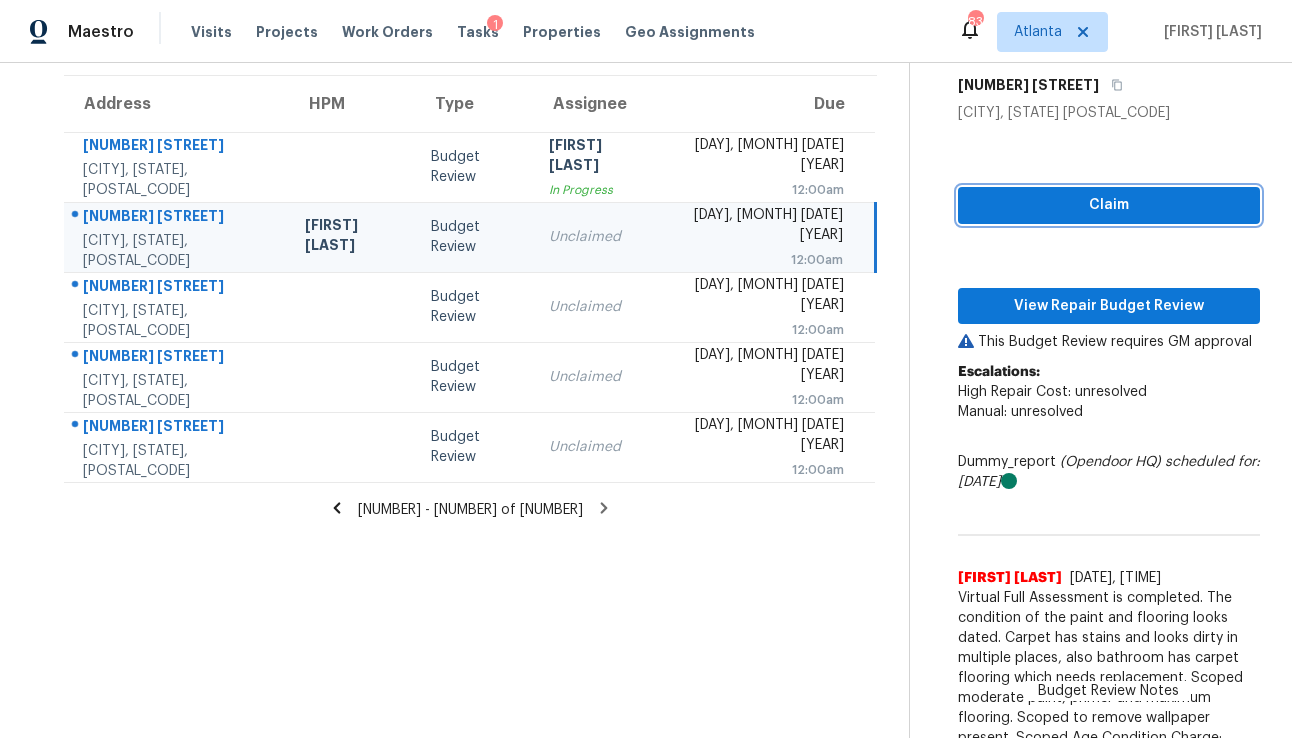 click on "Claim" at bounding box center (1109, 205) 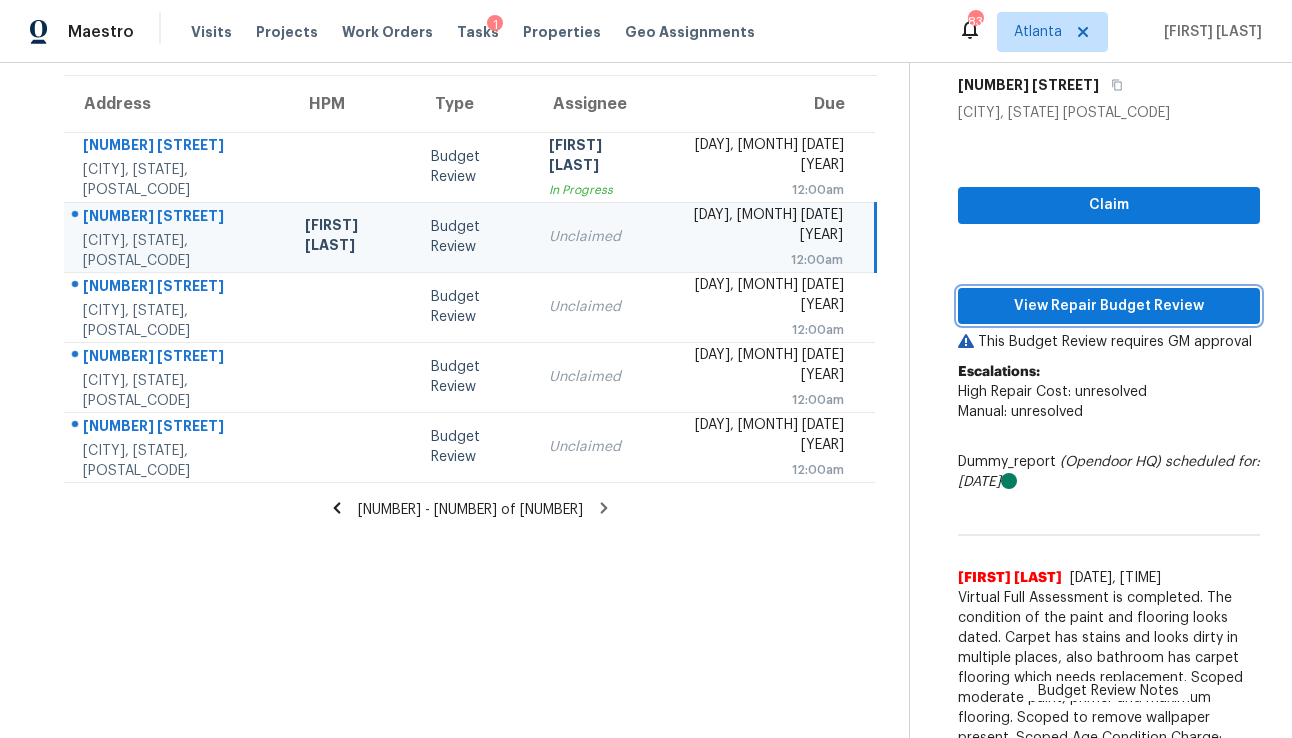 click on "View Repair Budget Review" at bounding box center [1109, 306] 